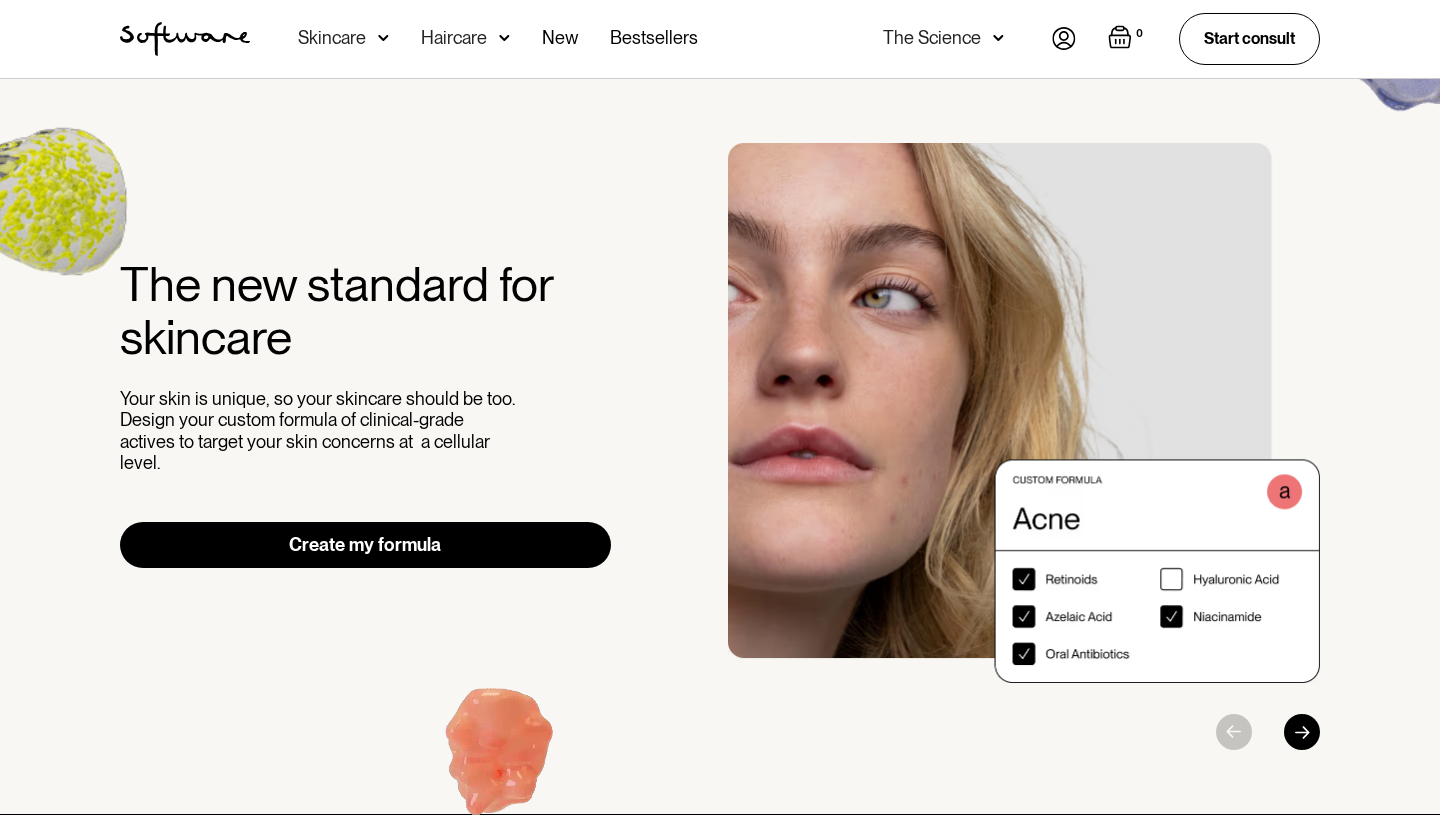 scroll, scrollTop: 0, scrollLeft: 0, axis: both 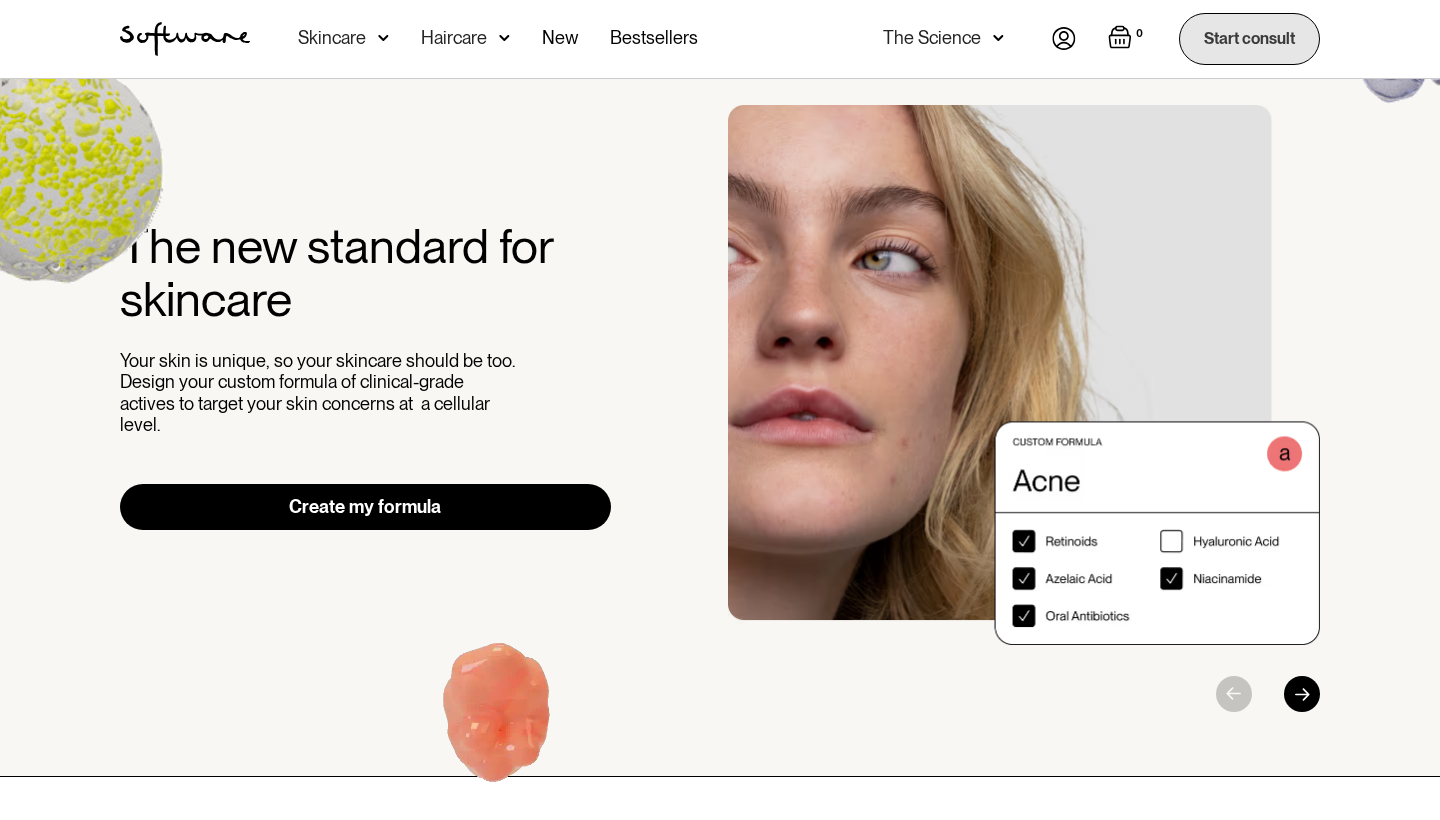 click on "Start consult" at bounding box center [1249, 38] 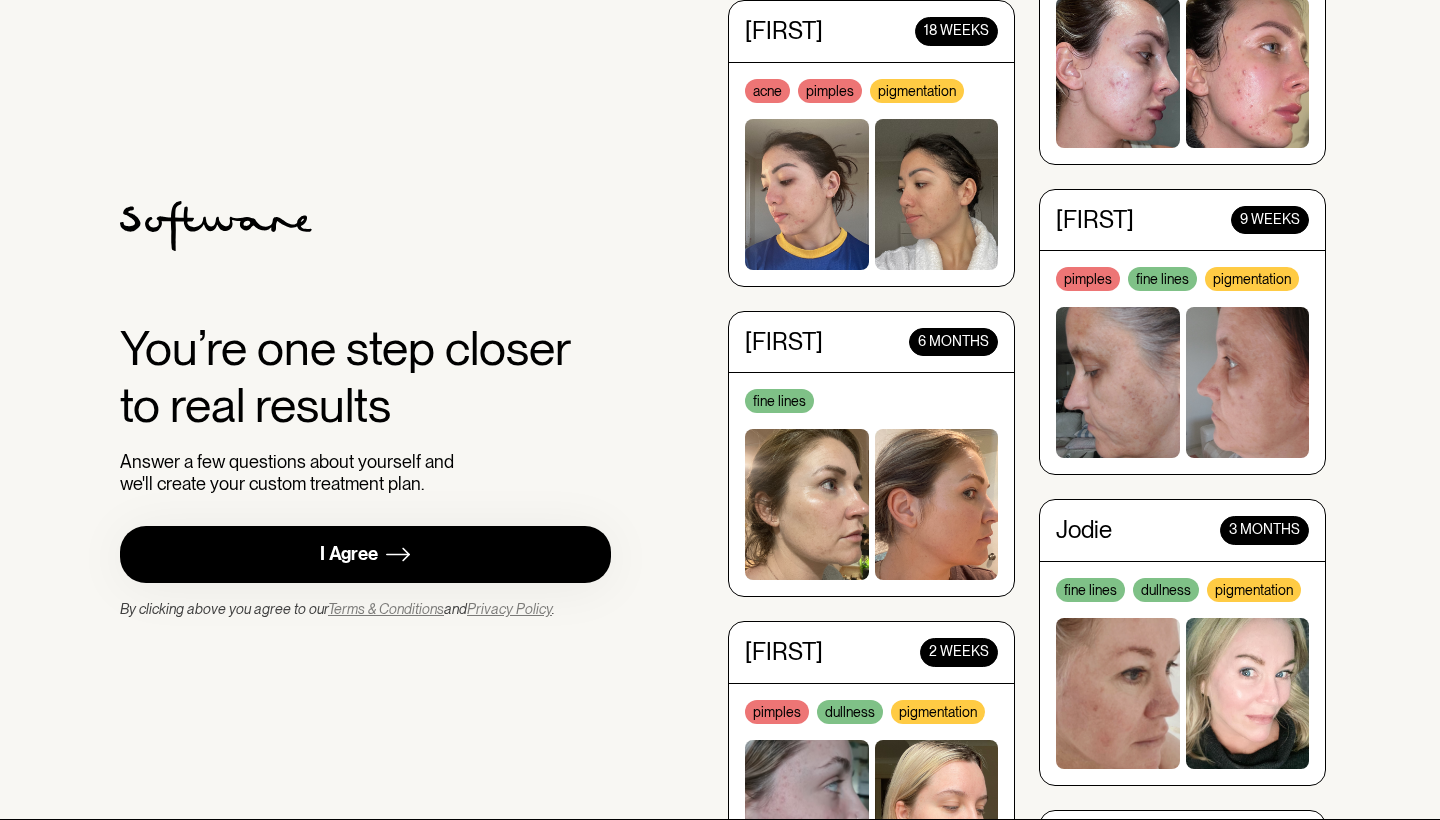 scroll, scrollTop: 0, scrollLeft: 0, axis: both 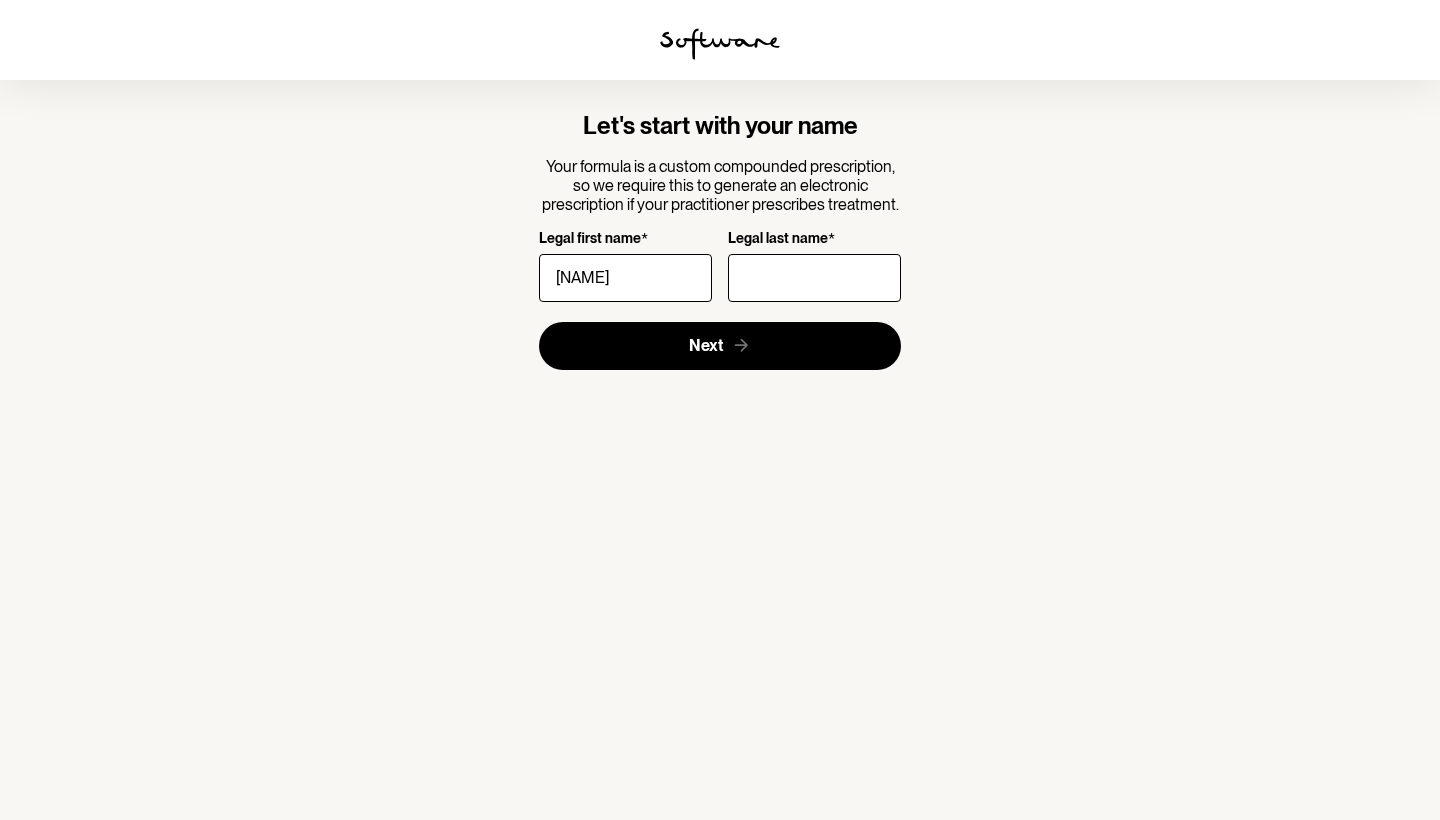 type on "ecrin" 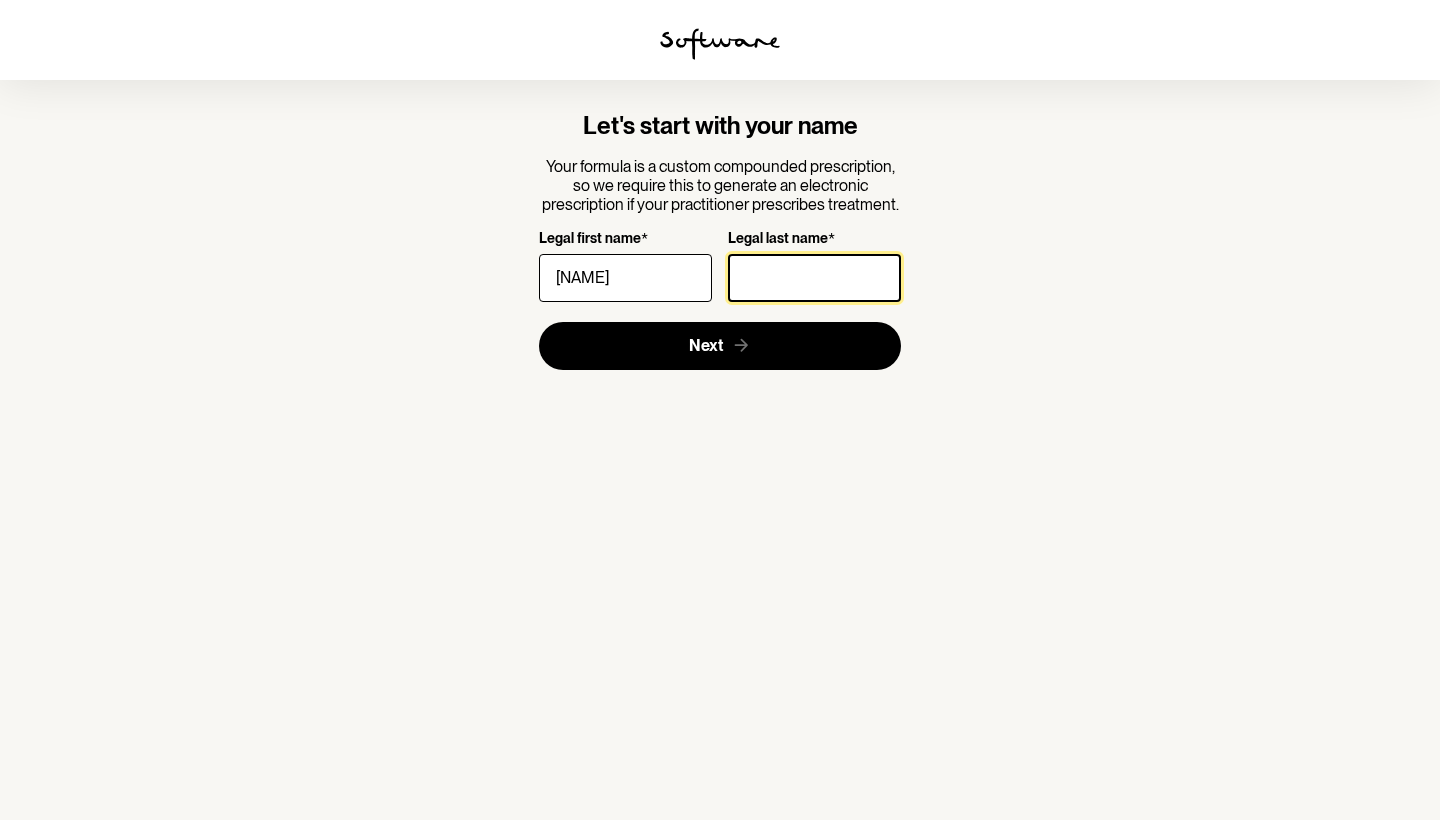 click on "Legal last name *" at bounding box center (814, 278) 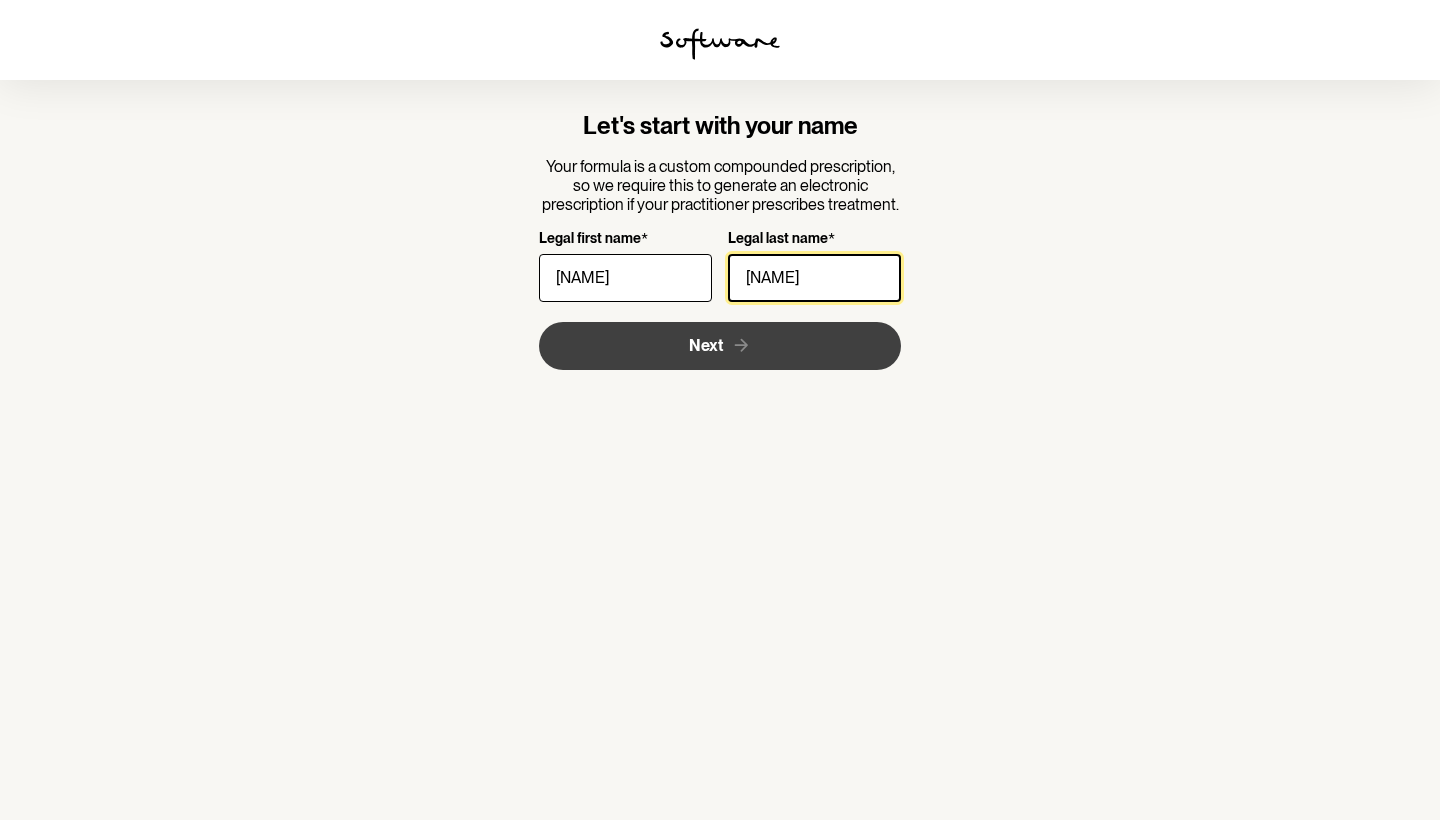 type on "caba" 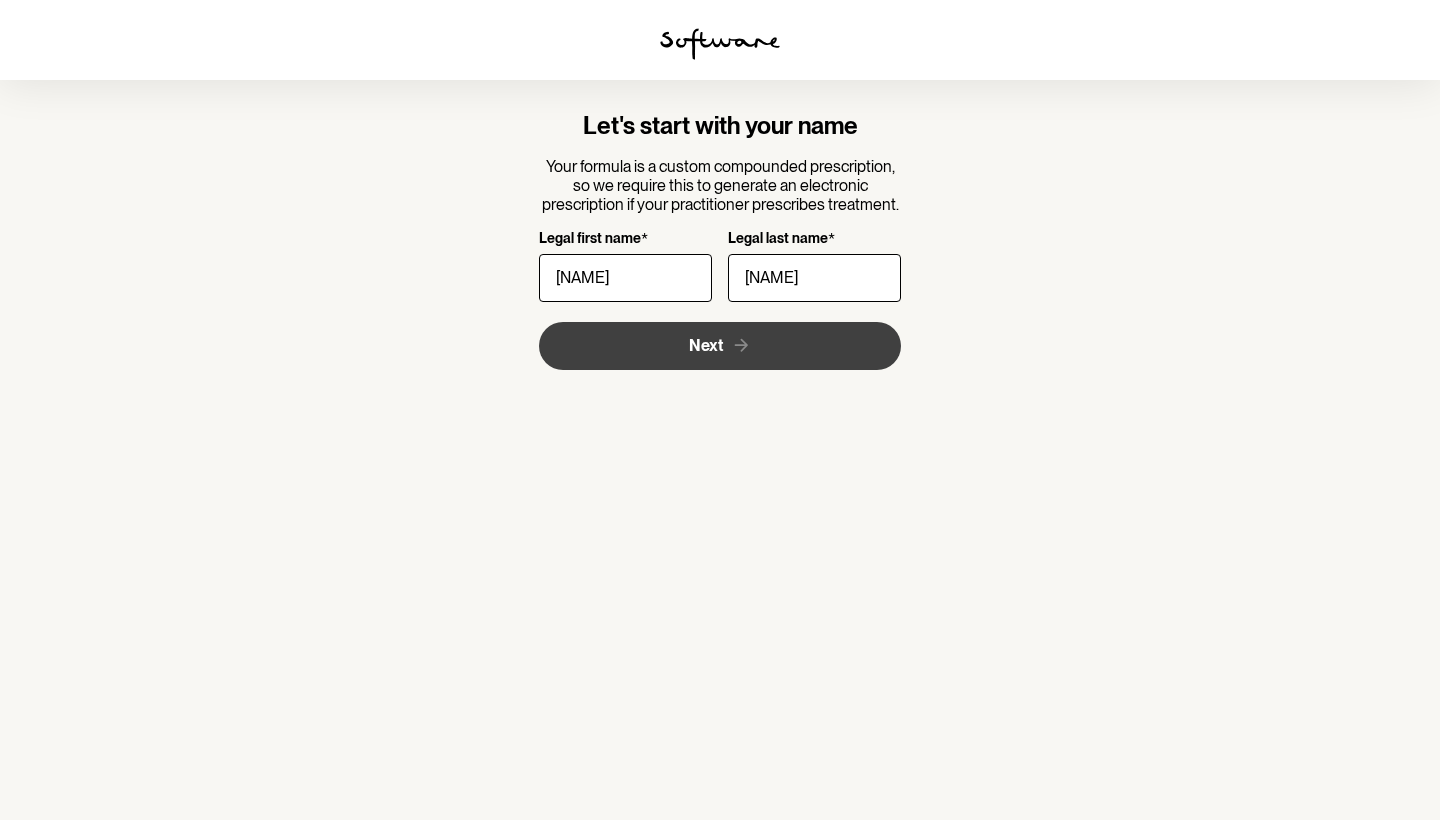 click on "Next" at bounding box center [720, 346] 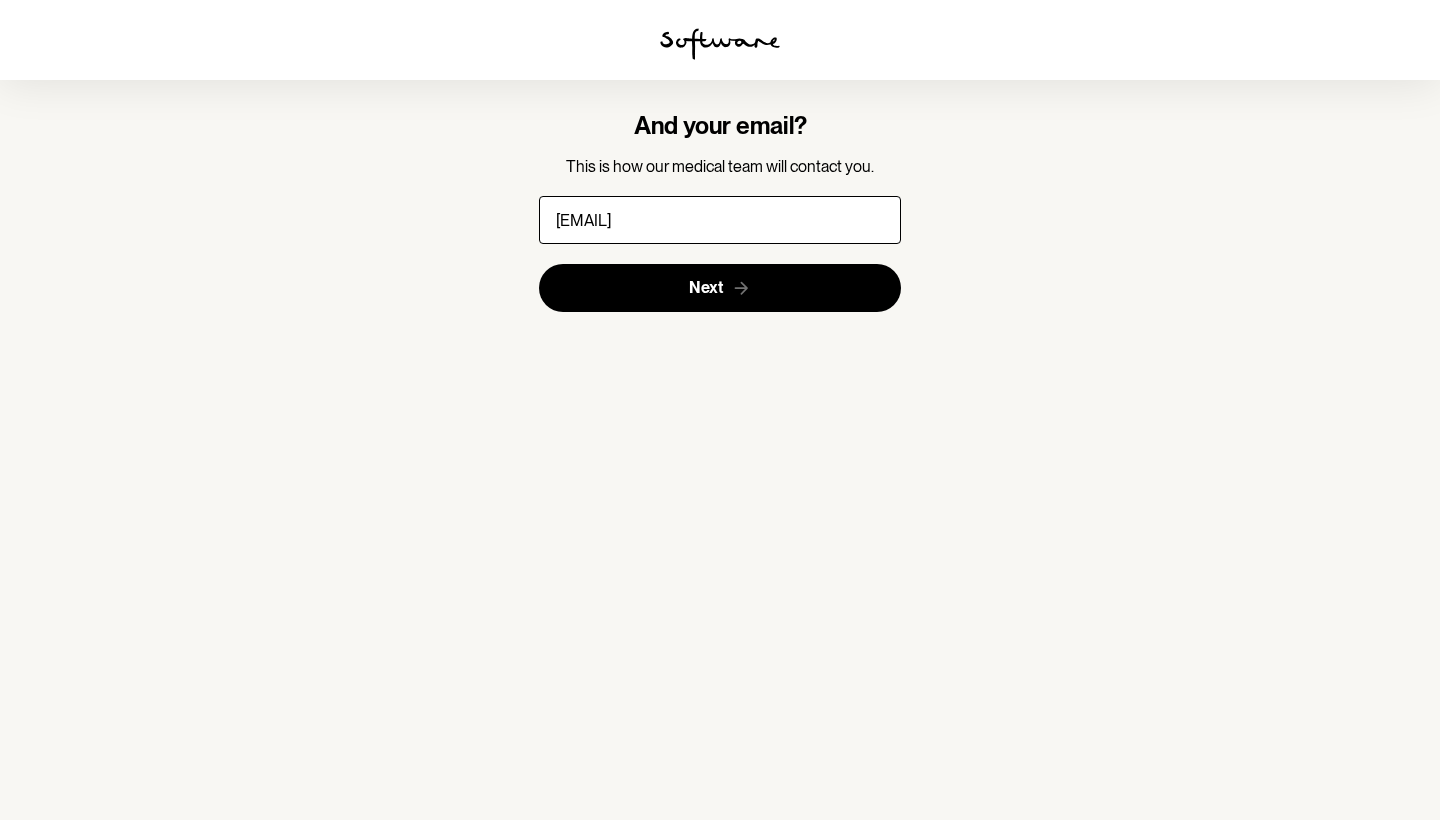 type on "ecrincaba69@icloud.com" 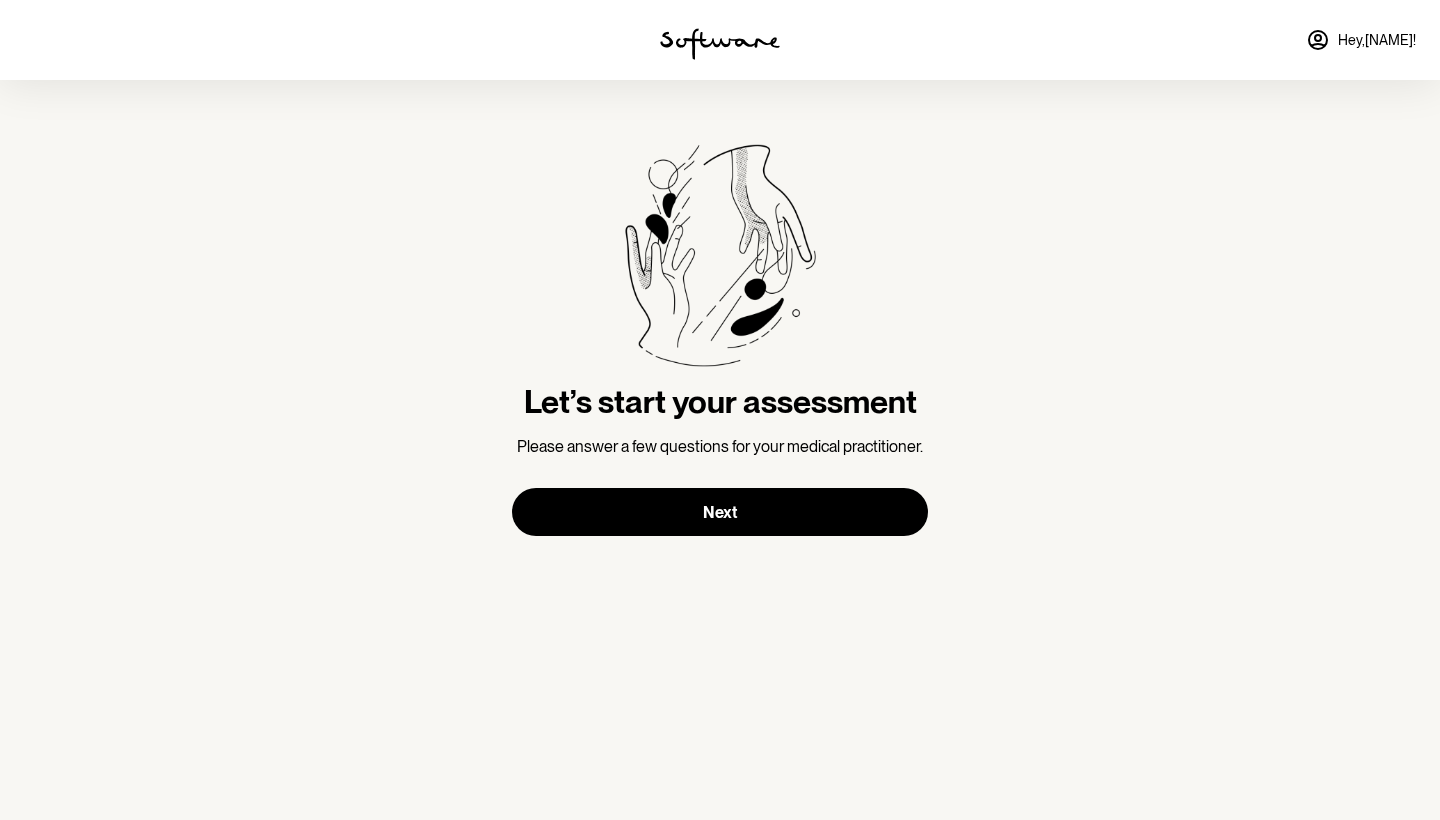 click on "Let’s start your assessment Please answer a few questions for your medical practitioner. Next" at bounding box center [720, 340] 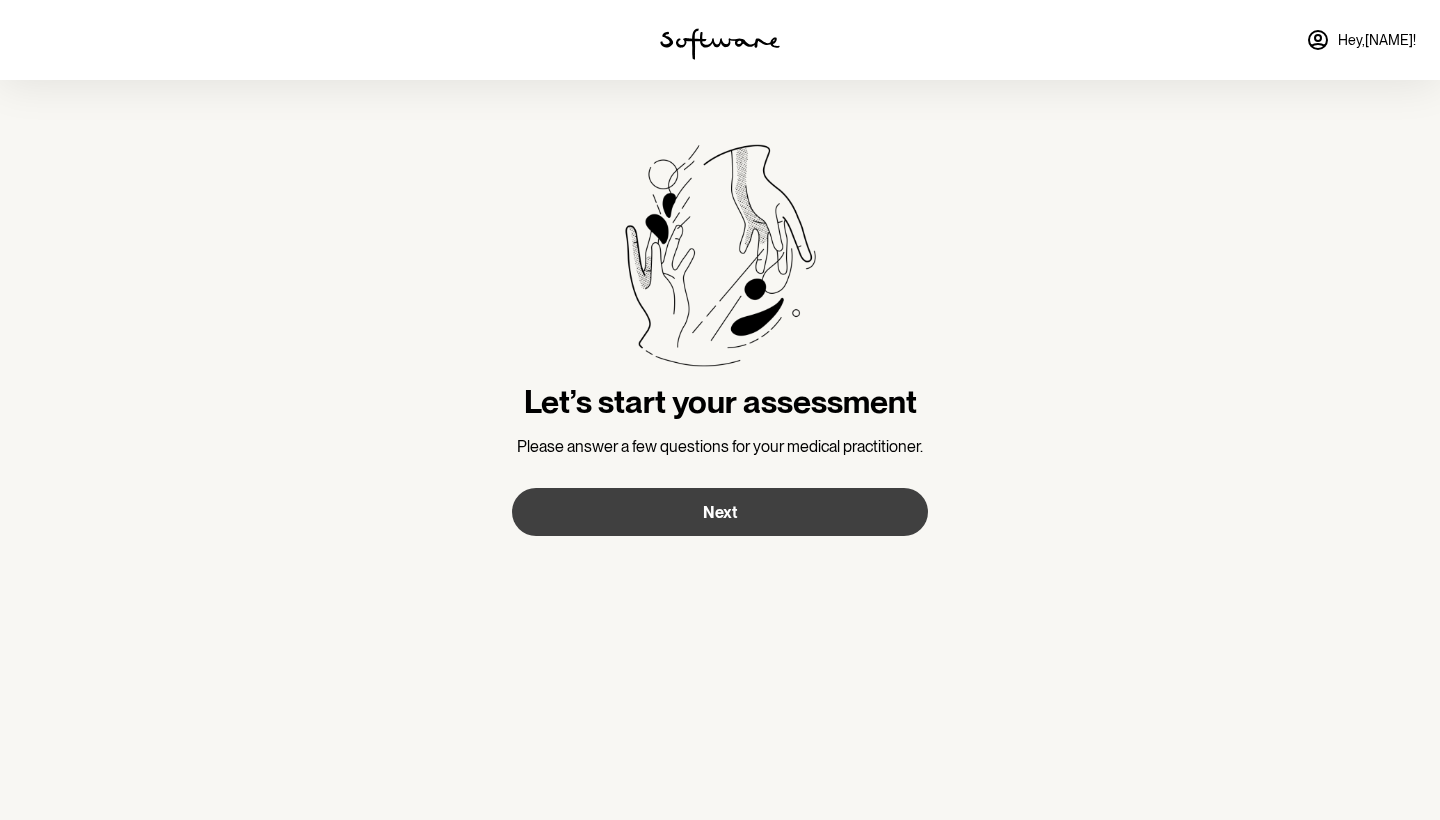 click on "Next" at bounding box center [720, 512] 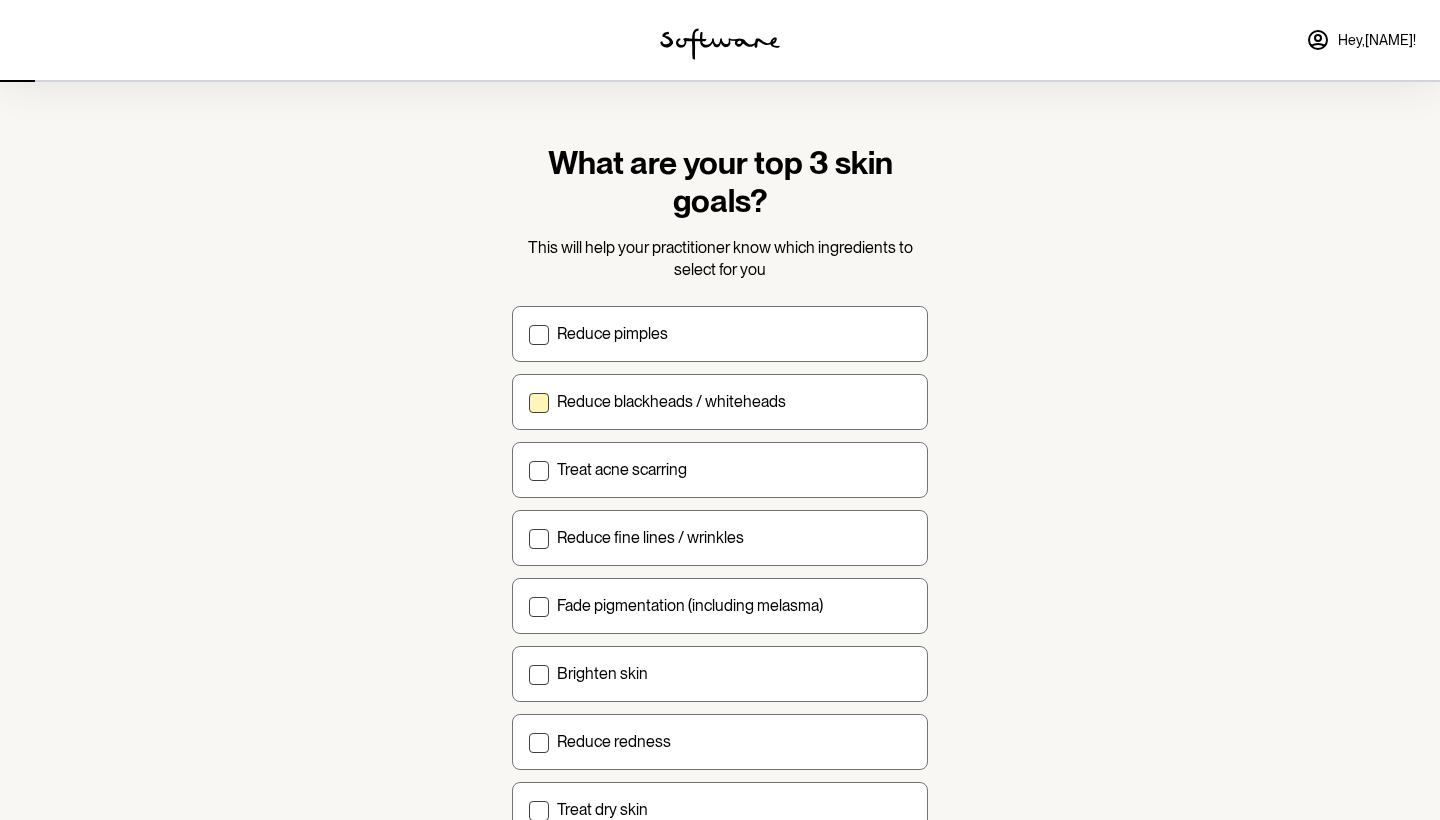 click on "Reduce blackheads / whiteheads" at bounding box center (671, 401) 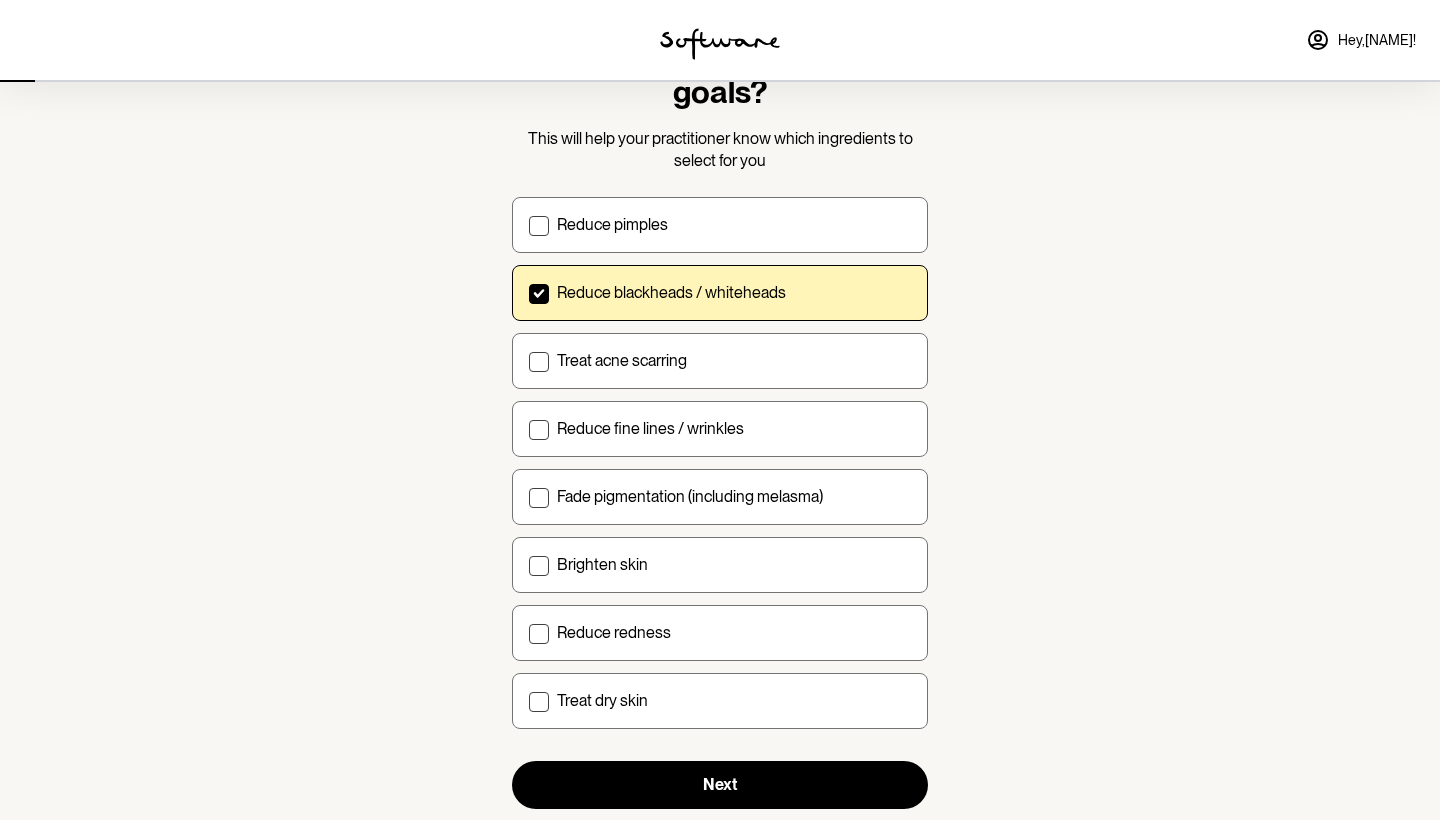 scroll, scrollTop: 110, scrollLeft: 0, axis: vertical 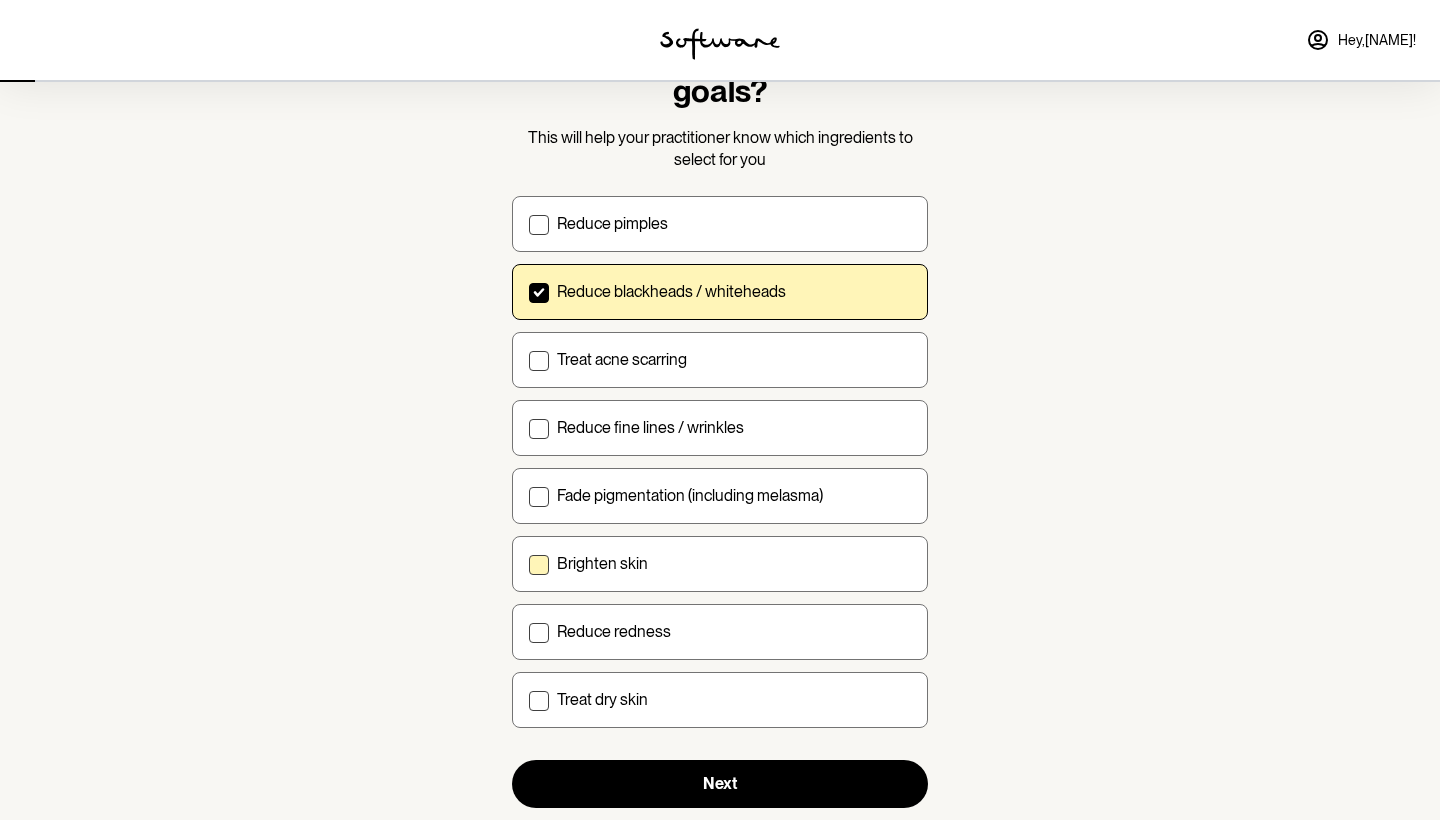 click on "Brighten skin" at bounding box center [734, 563] 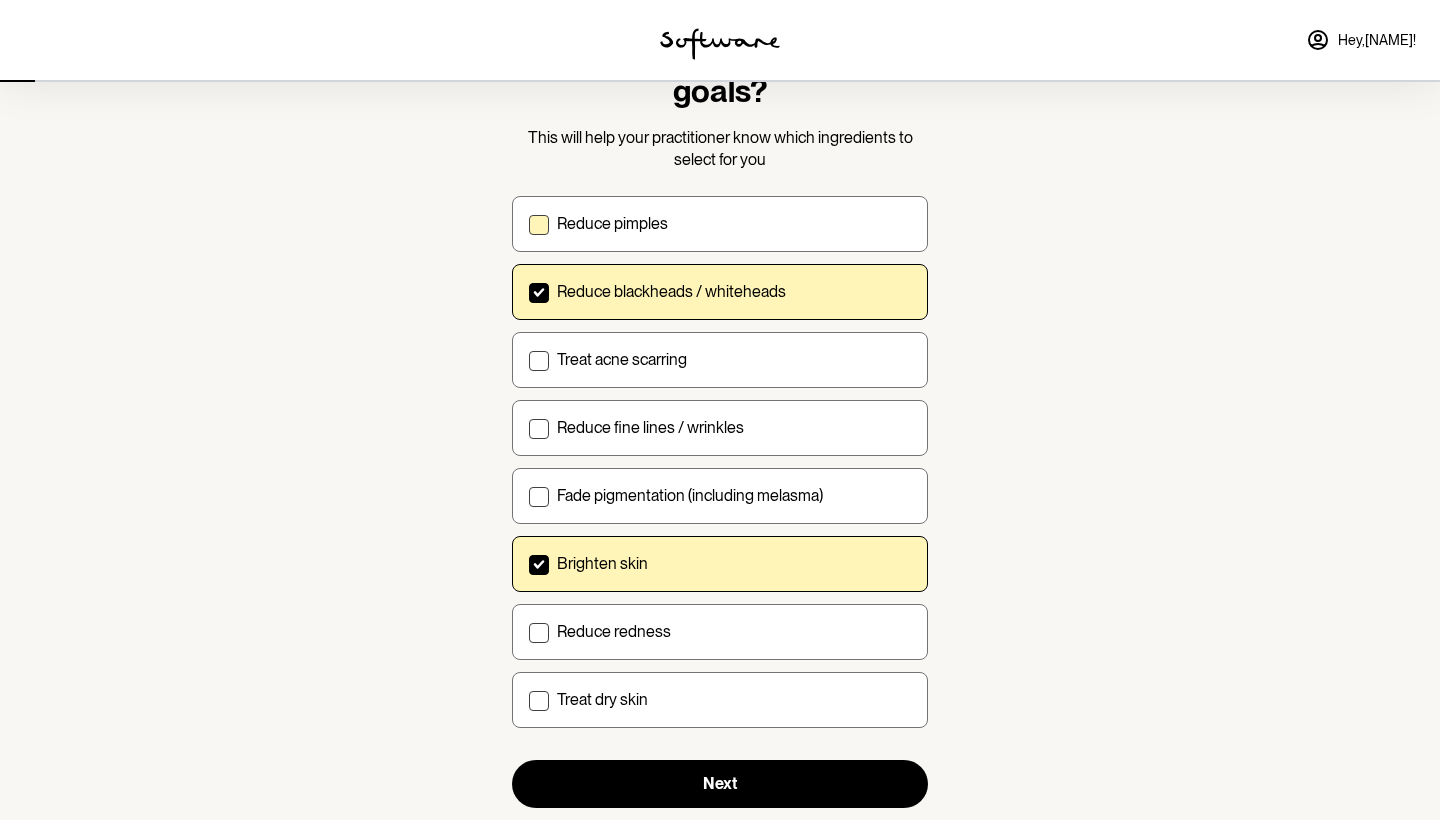 click on "Reduce pimples" at bounding box center [734, 223] 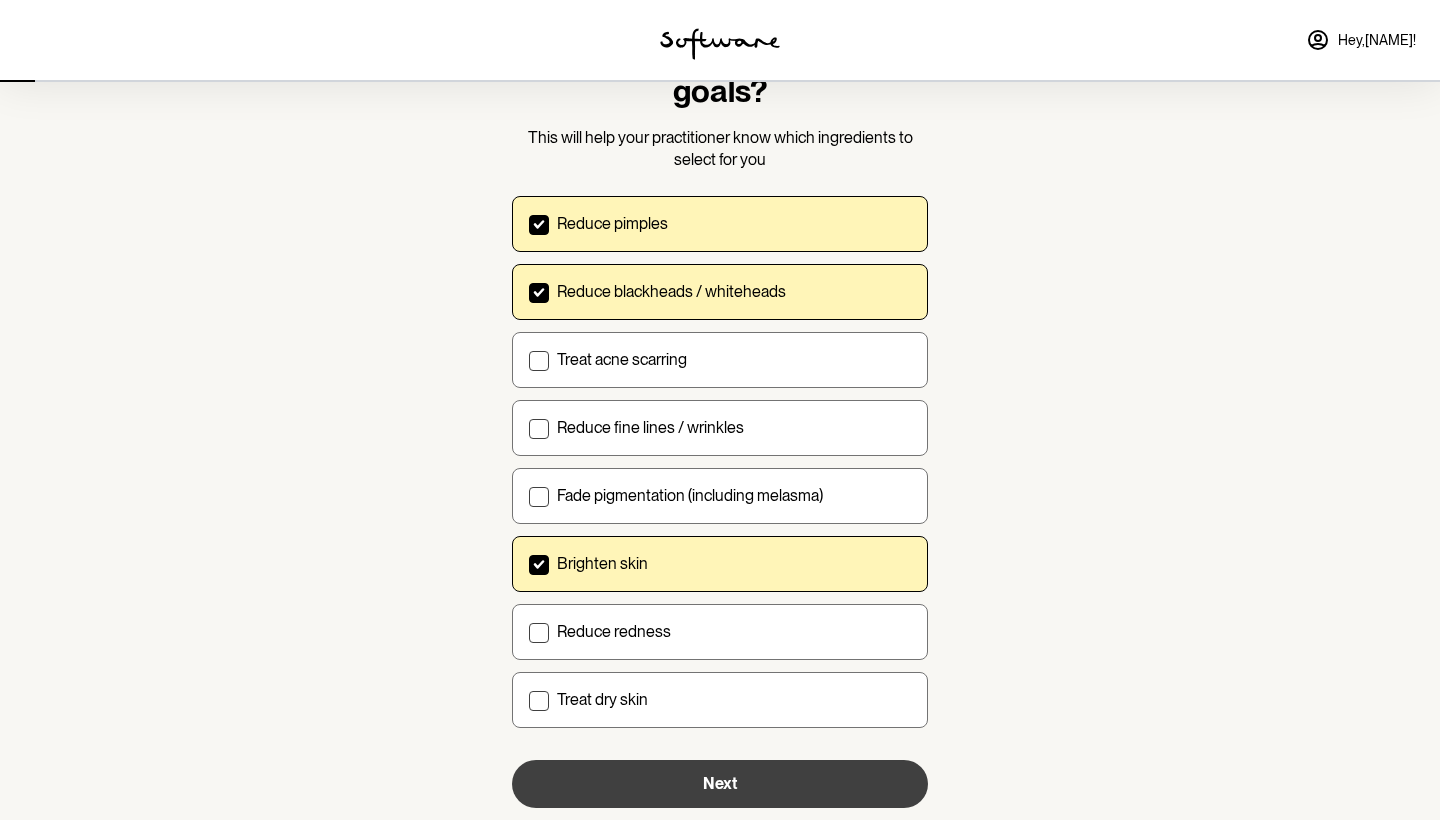 click on "Next" at bounding box center (720, 783) 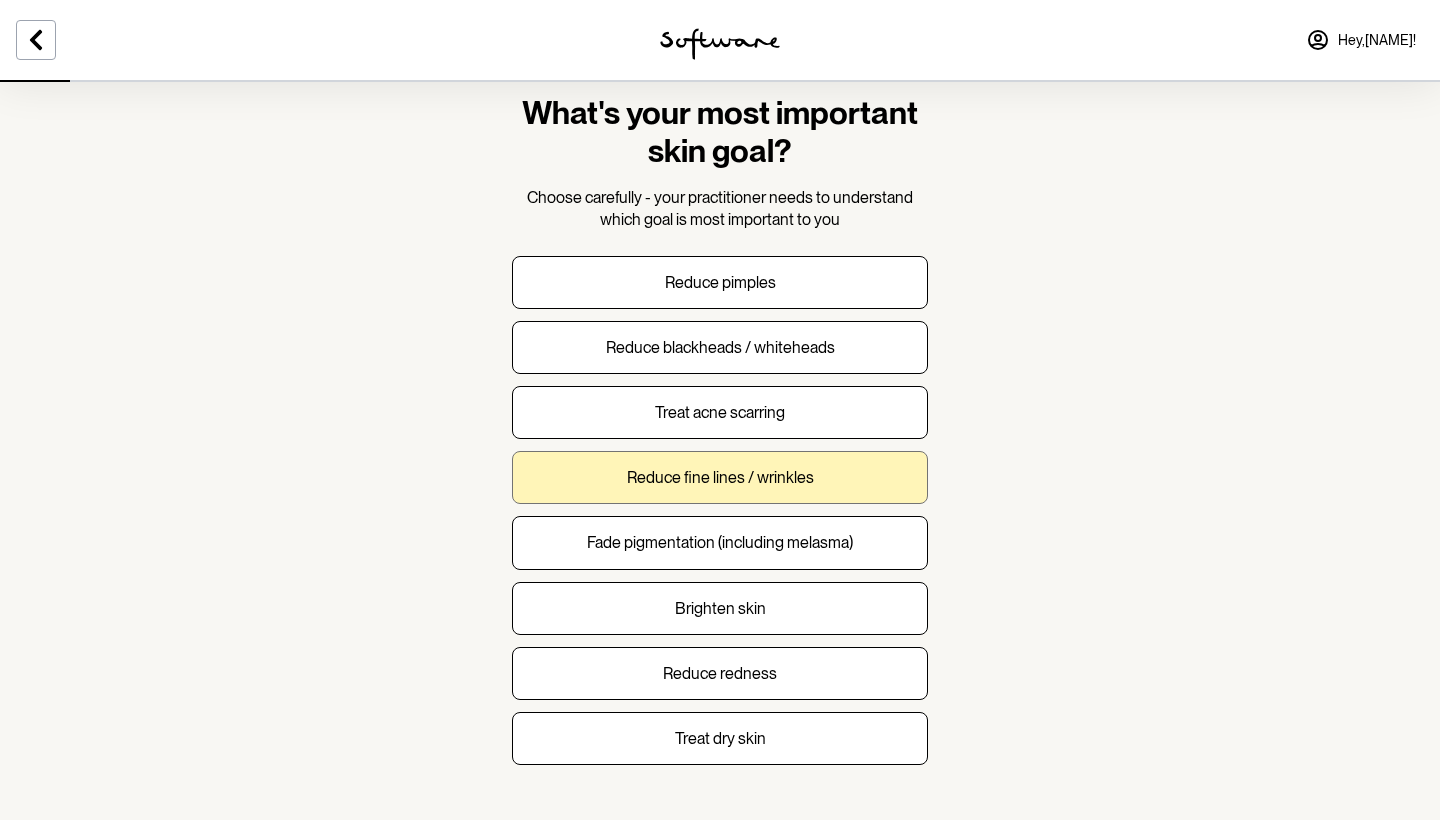 scroll, scrollTop: 55, scrollLeft: 0, axis: vertical 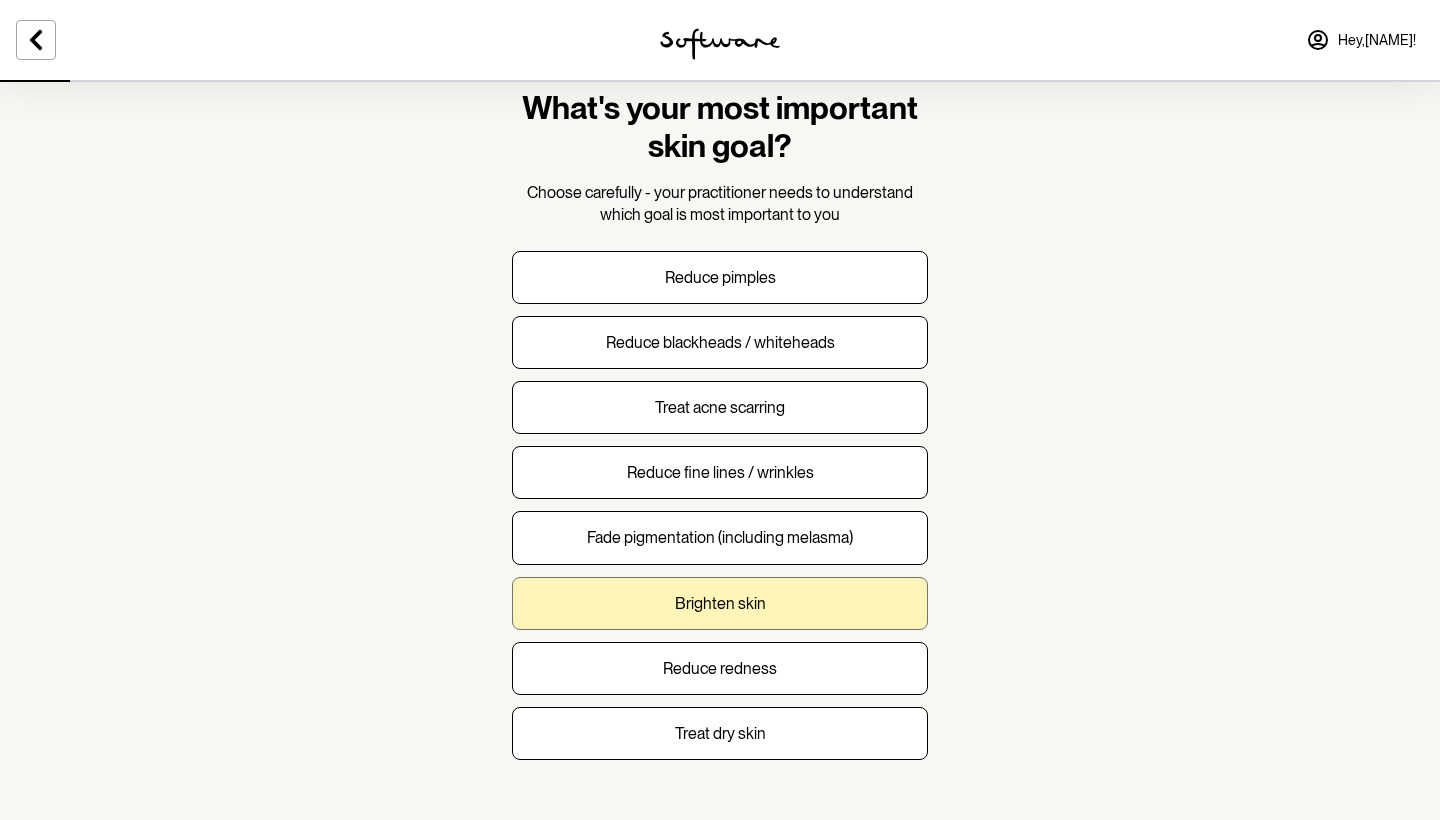 click on "Brighten skin" at bounding box center [720, 603] 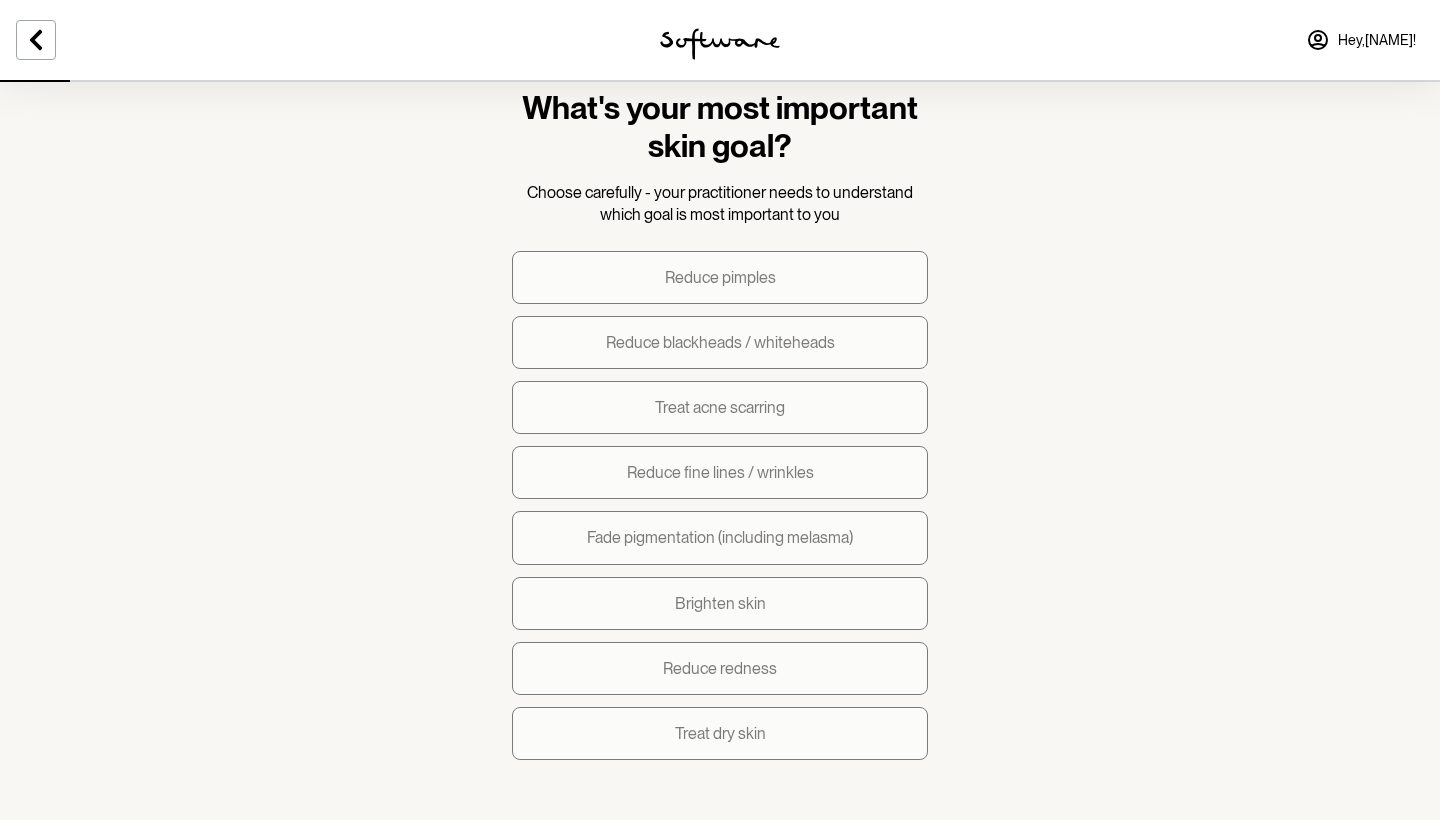scroll, scrollTop: 0, scrollLeft: 0, axis: both 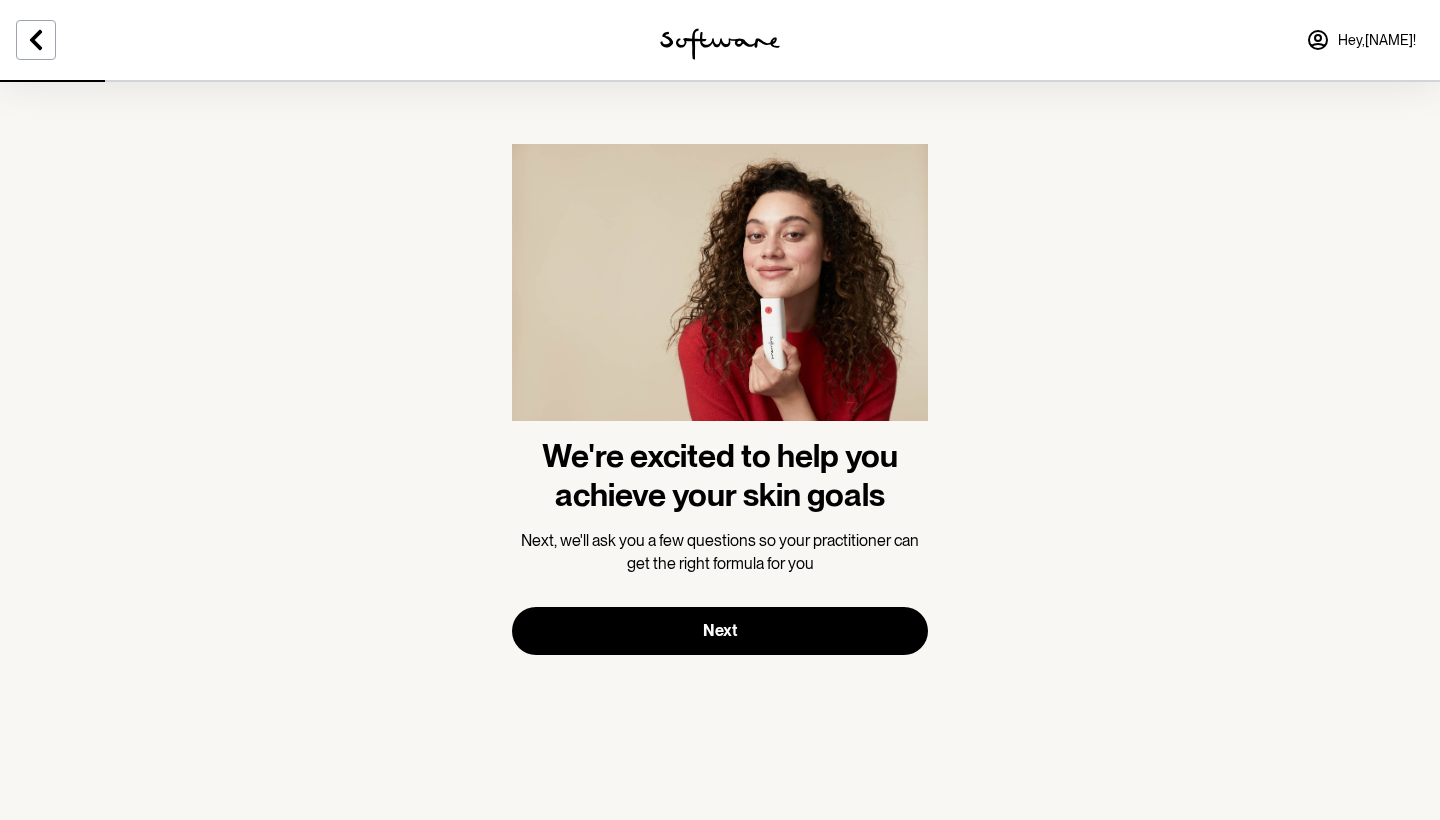 click at bounding box center (720, 290) 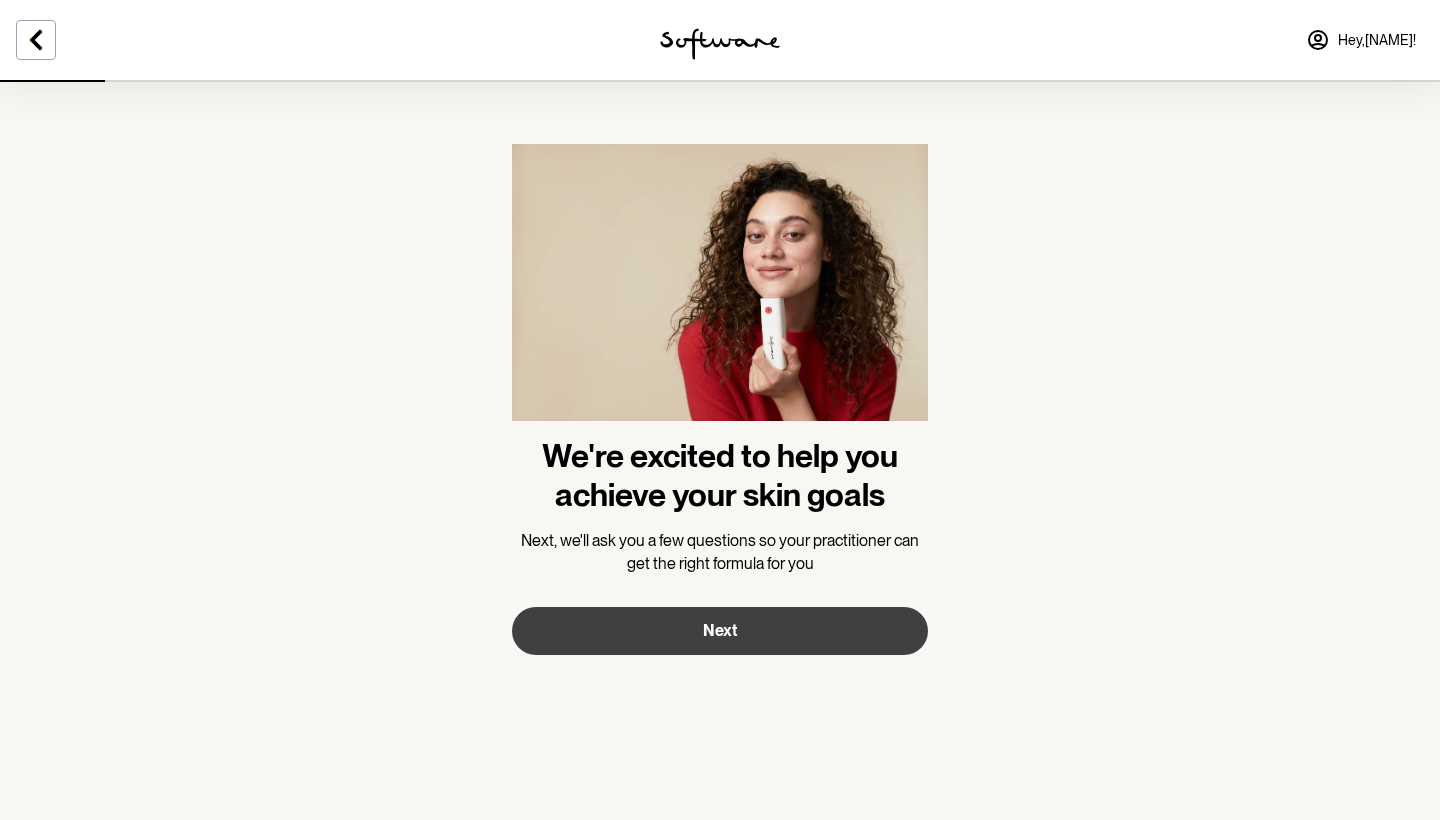 click on "Next" at bounding box center [720, 630] 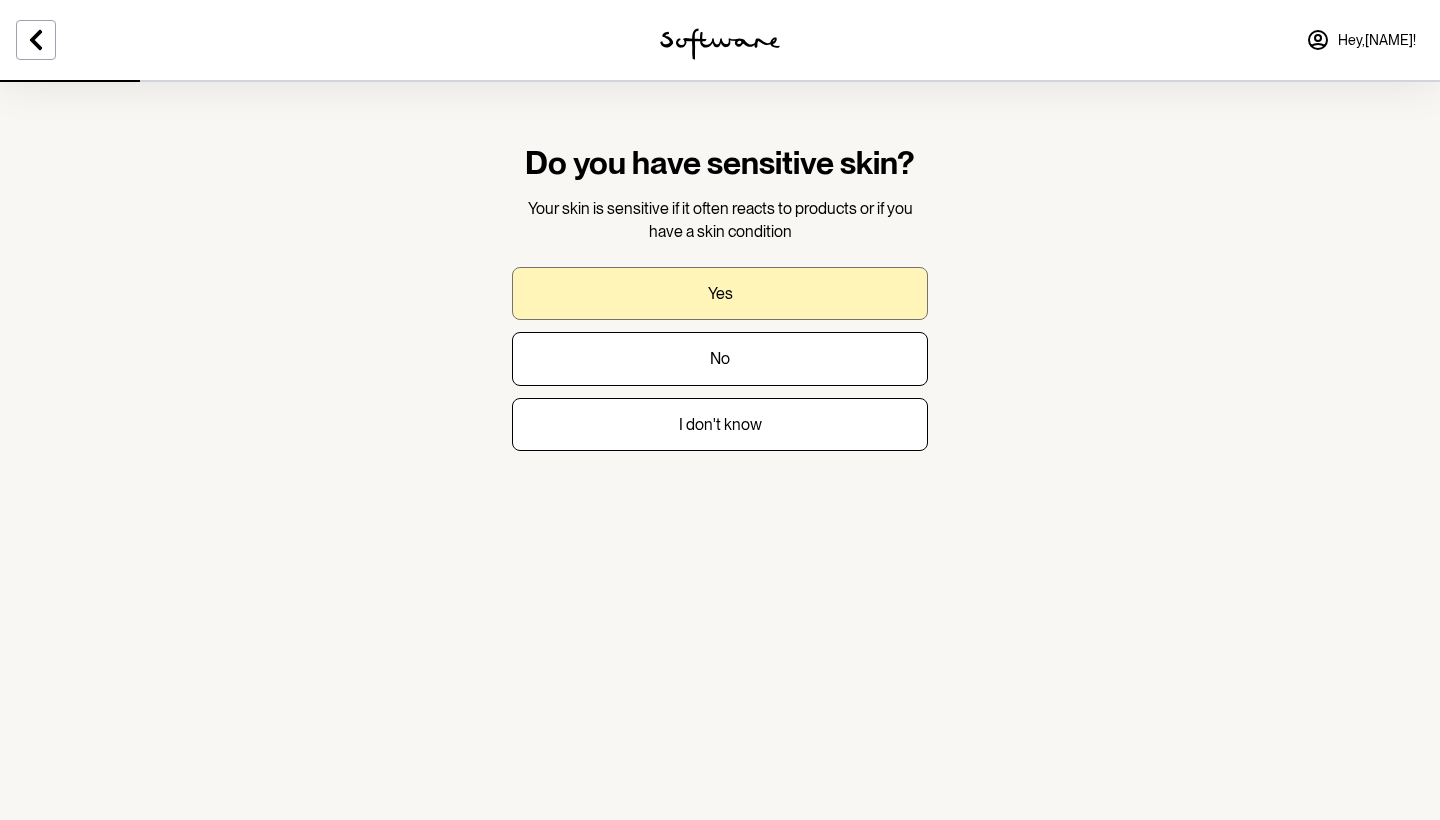 click on "Yes" at bounding box center (720, 293) 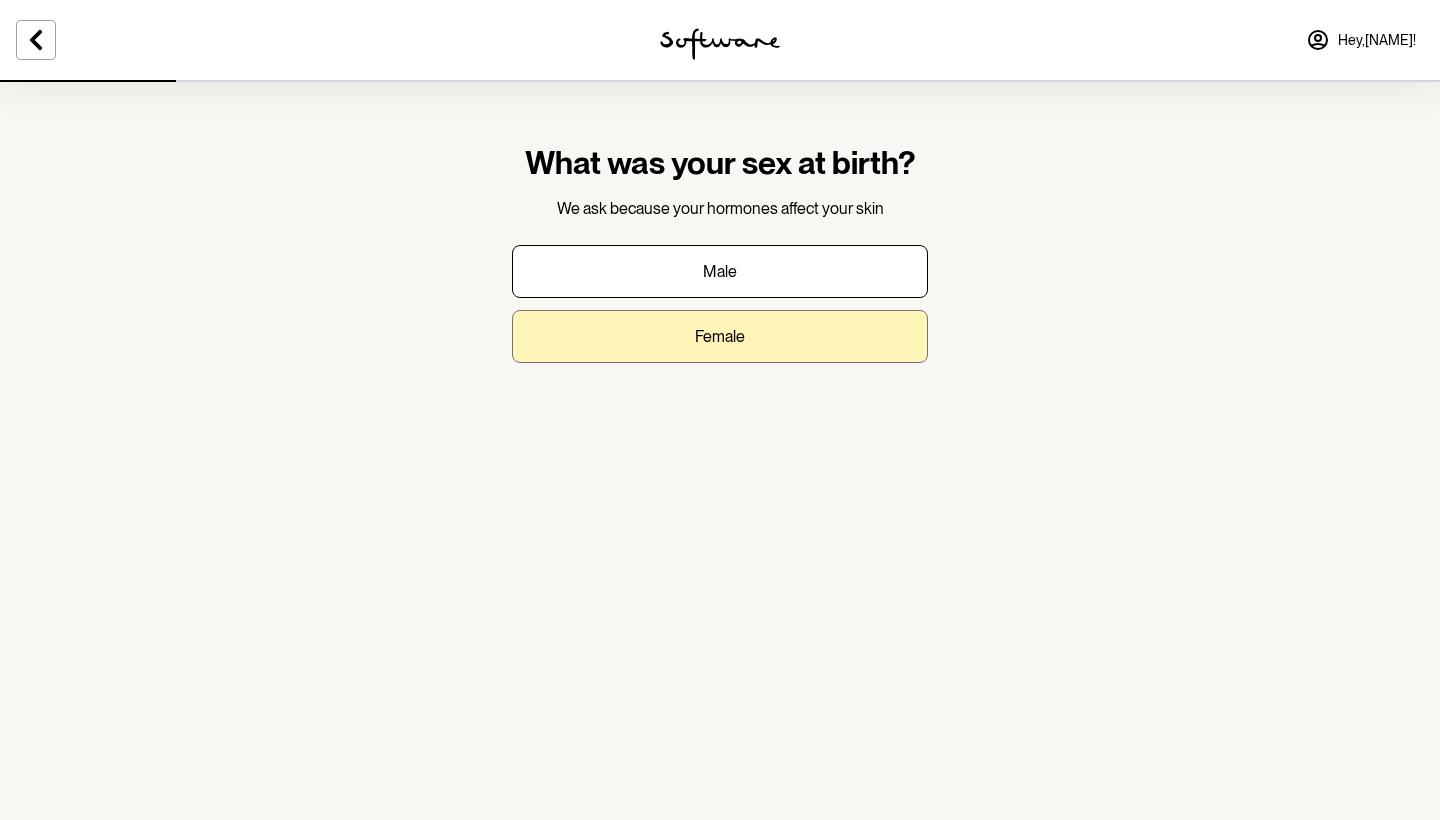 click on "Female" at bounding box center [720, 336] 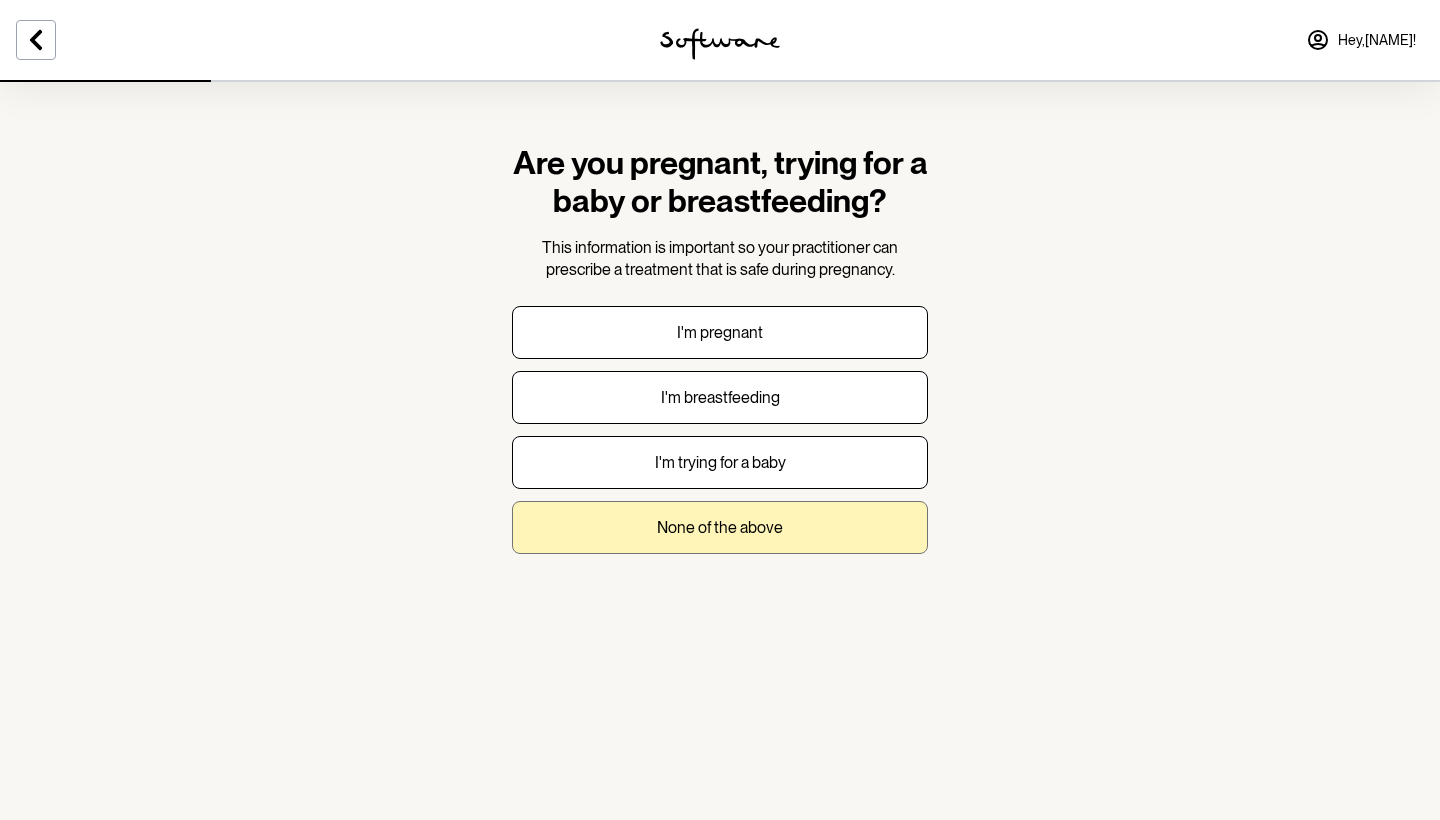 click on "None of the above" at bounding box center (720, 527) 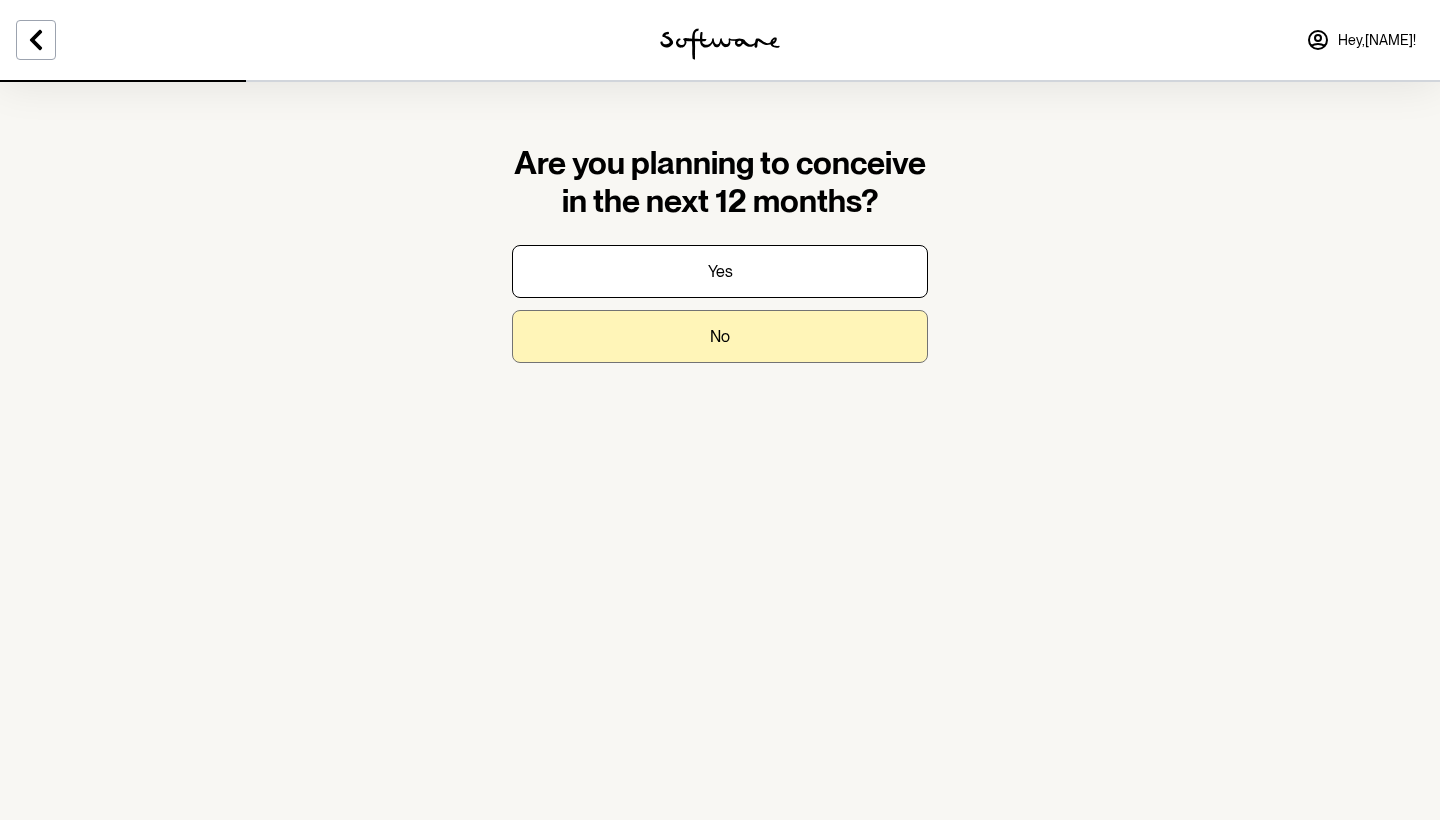 click on "No" at bounding box center [720, 336] 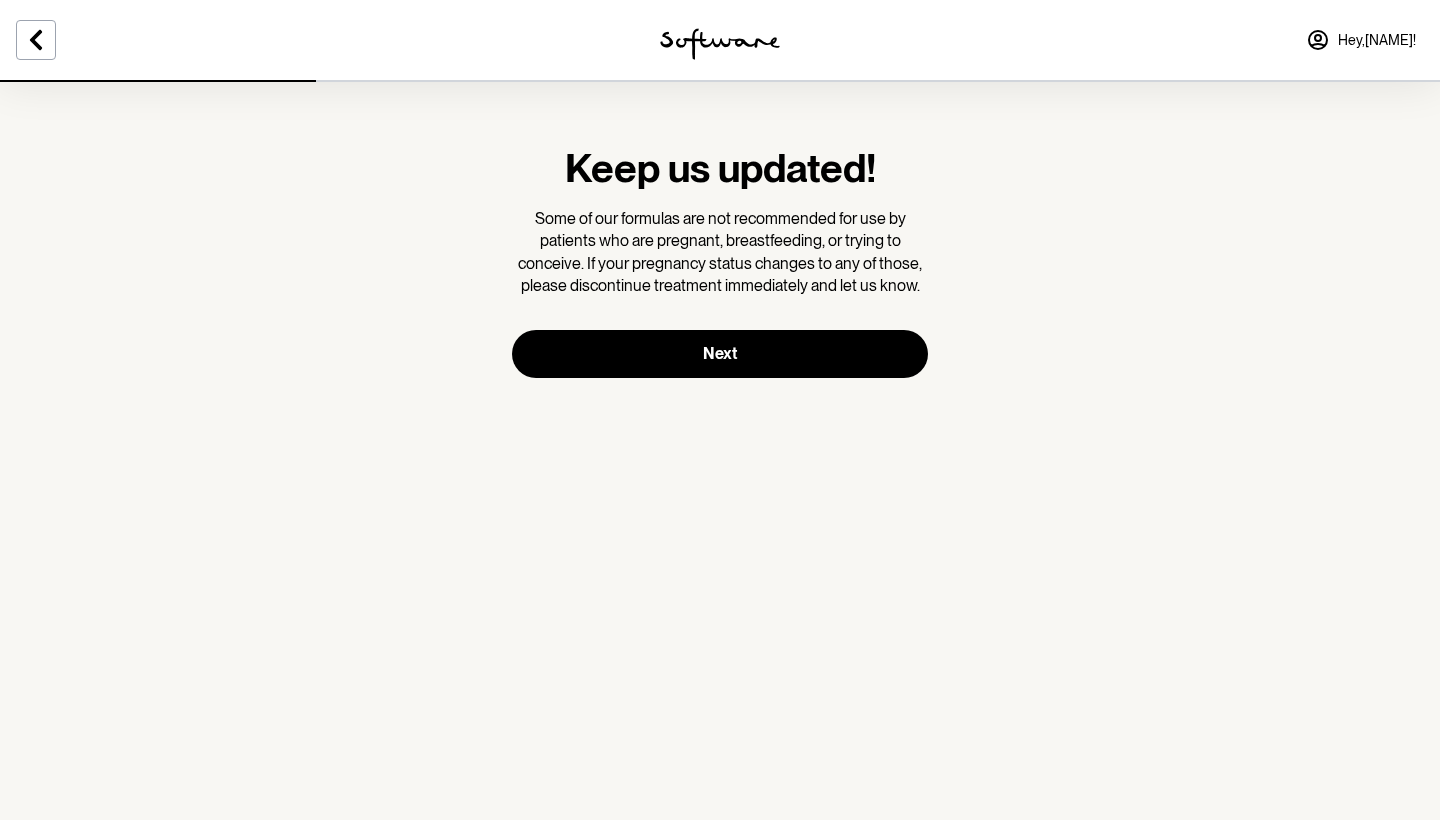 click on "Next" at bounding box center (720, 354) 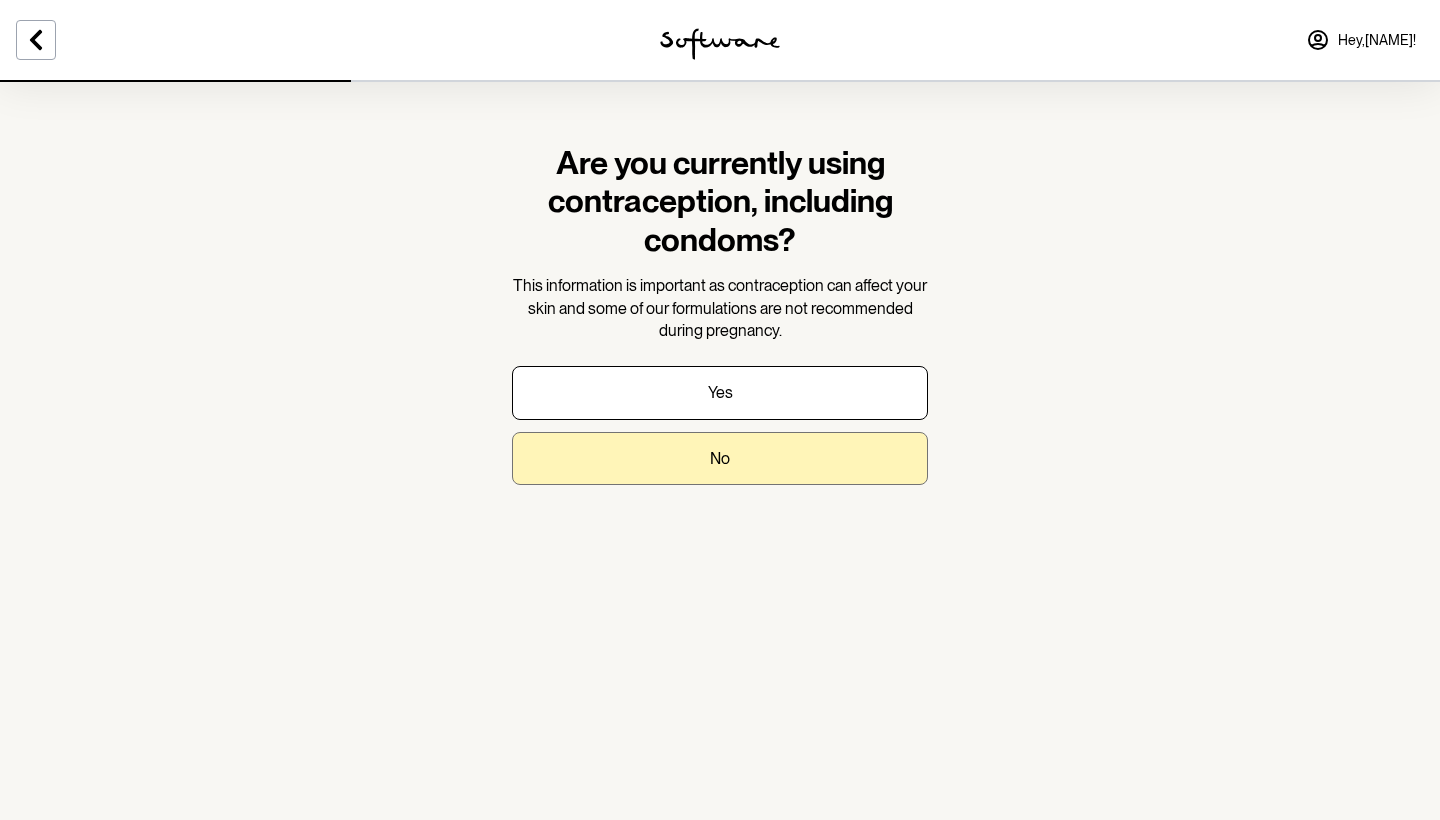 click on "No" at bounding box center (720, 458) 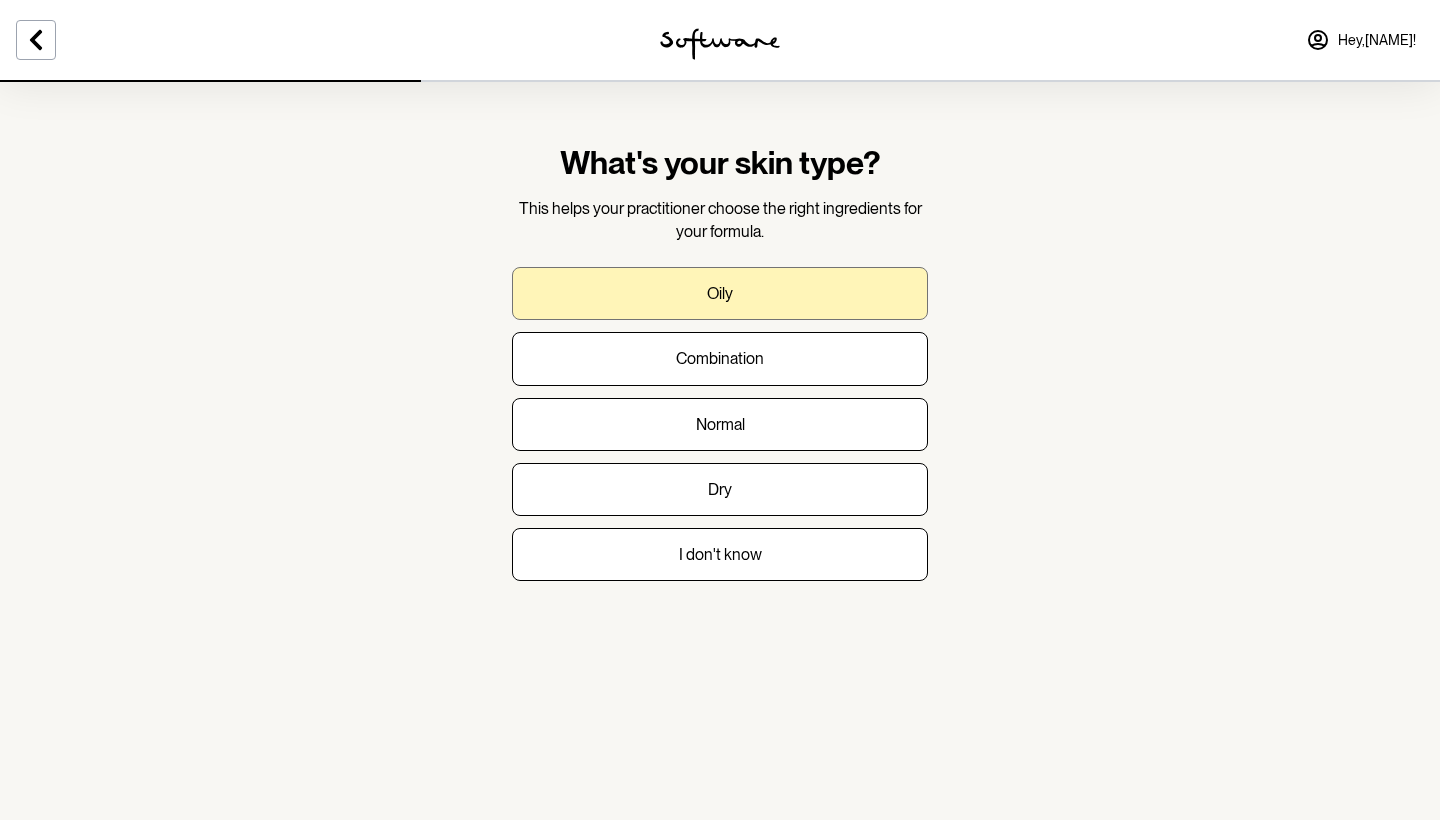 click on "Oily" at bounding box center [720, 293] 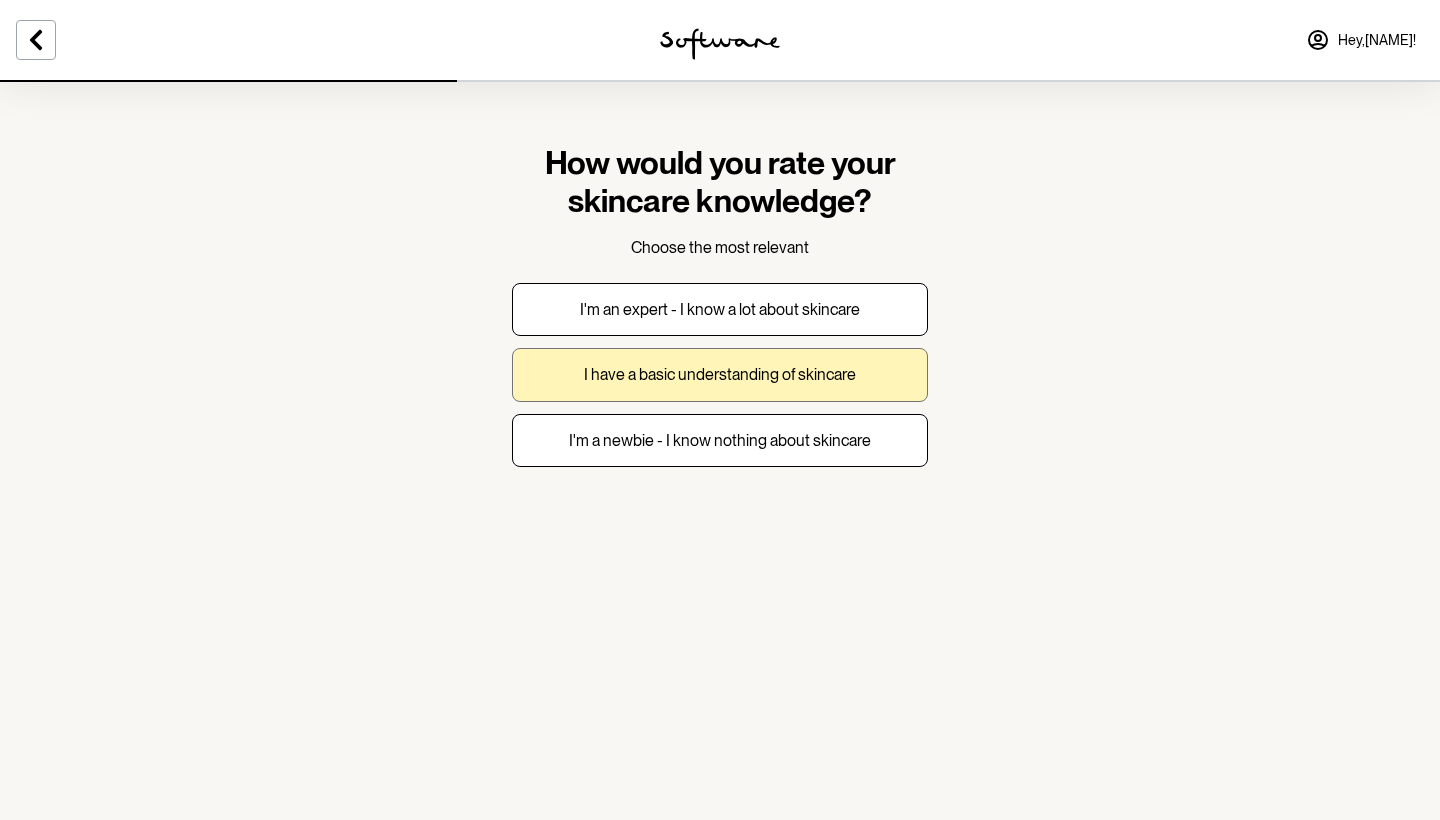 click on "I have a basic understanding of skincare" at bounding box center [720, 374] 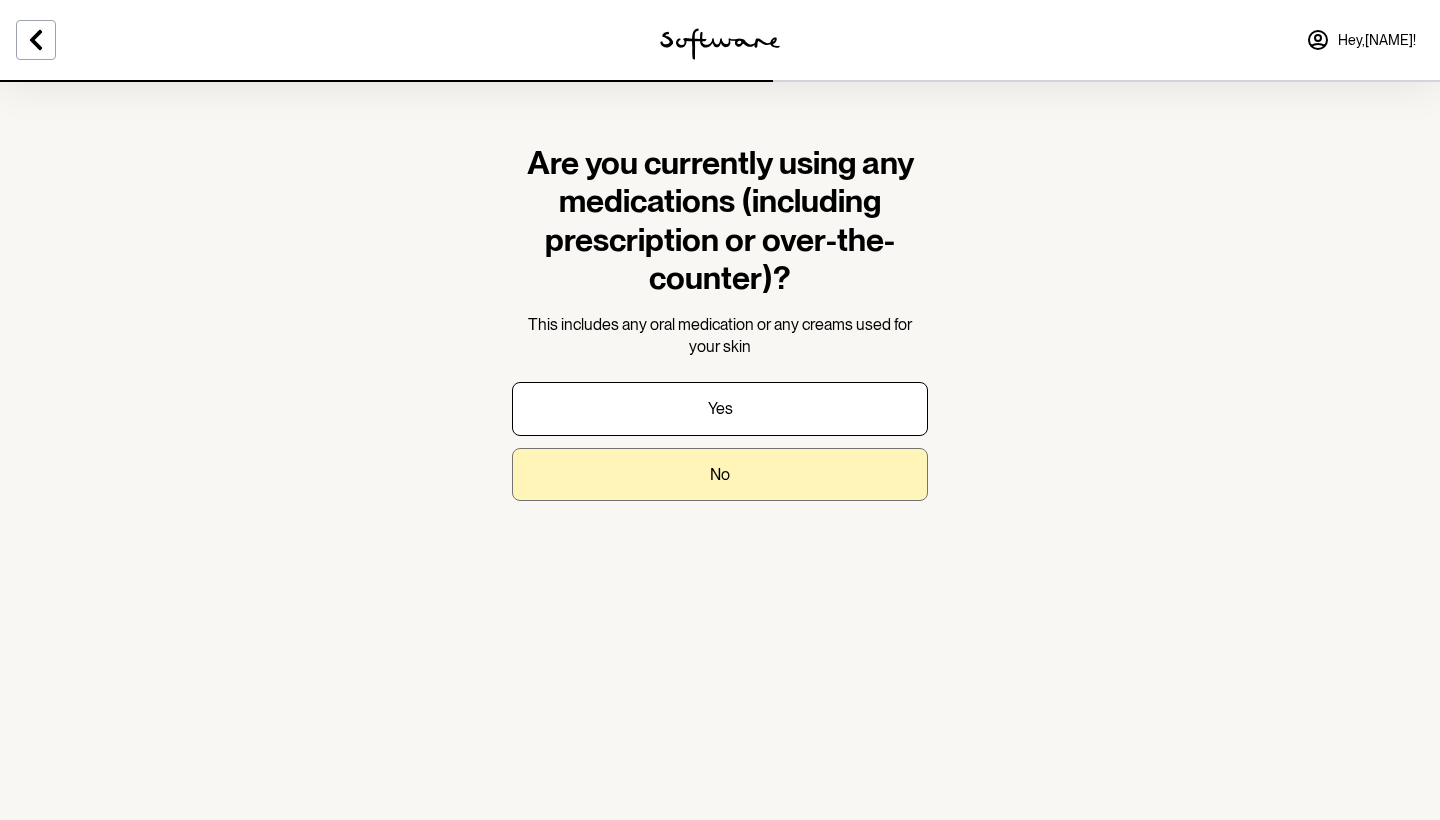 click on "No" at bounding box center (720, 474) 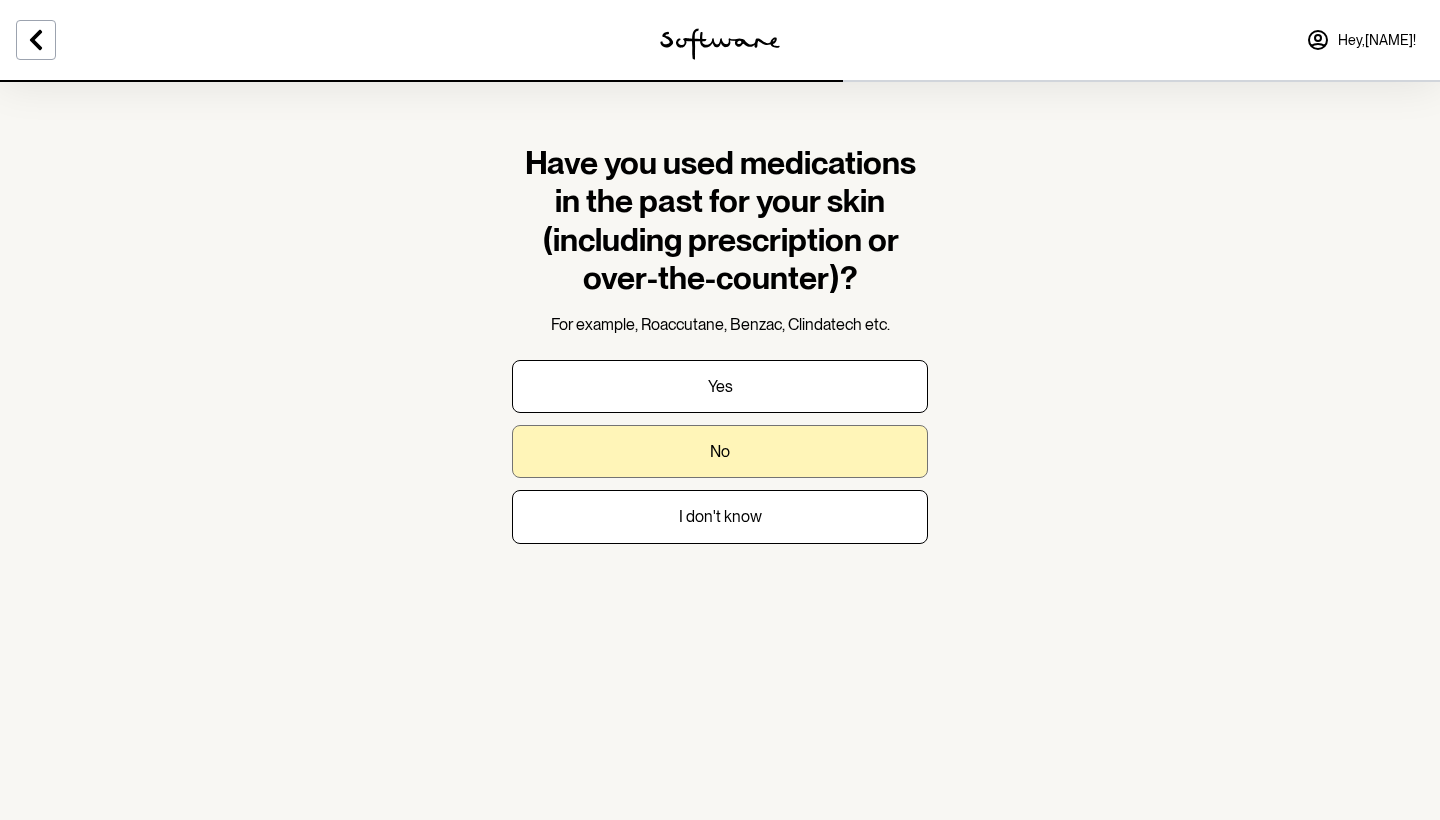 click on "No" at bounding box center [720, 451] 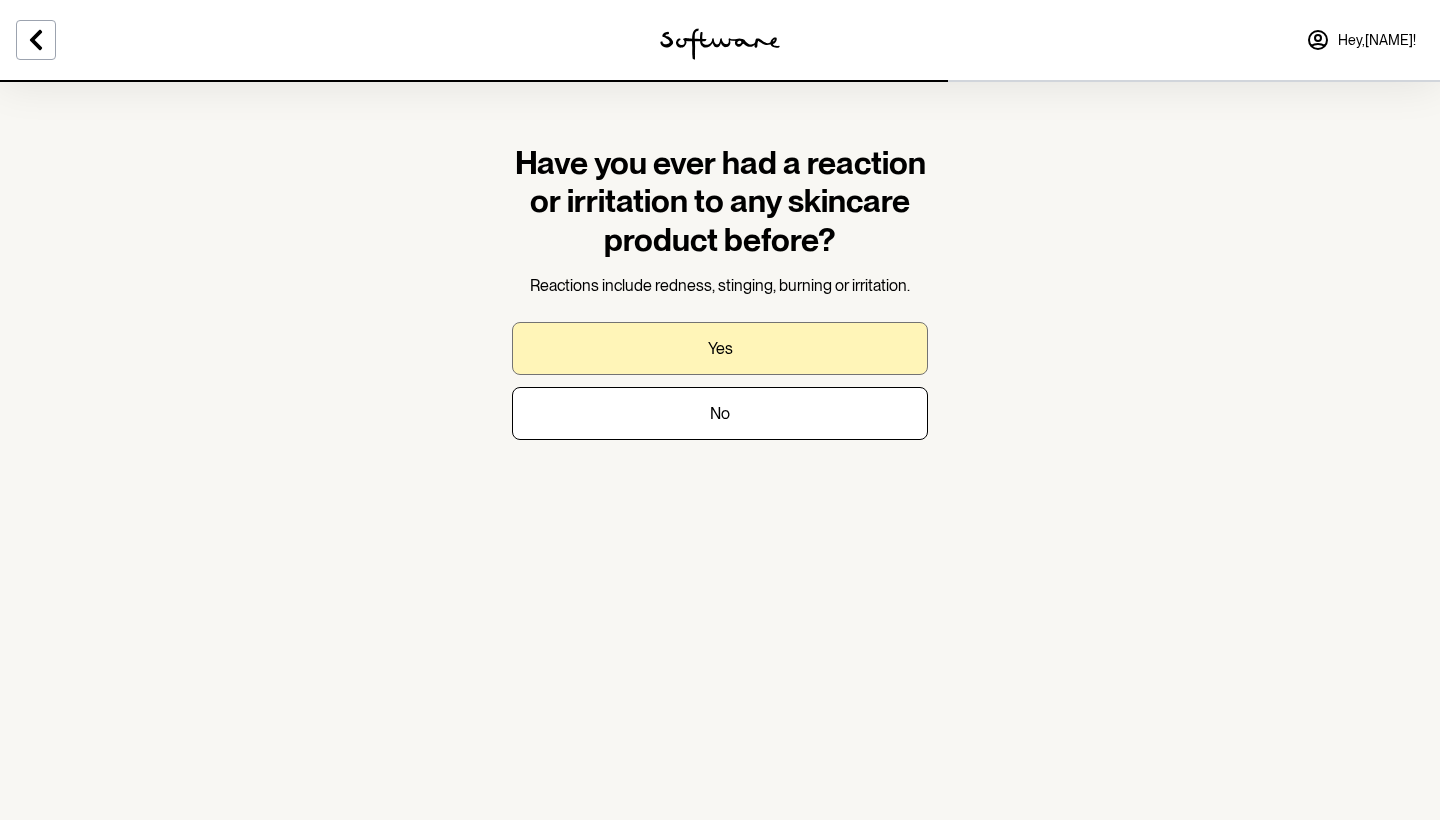 click on "Yes" at bounding box center [720, 348] 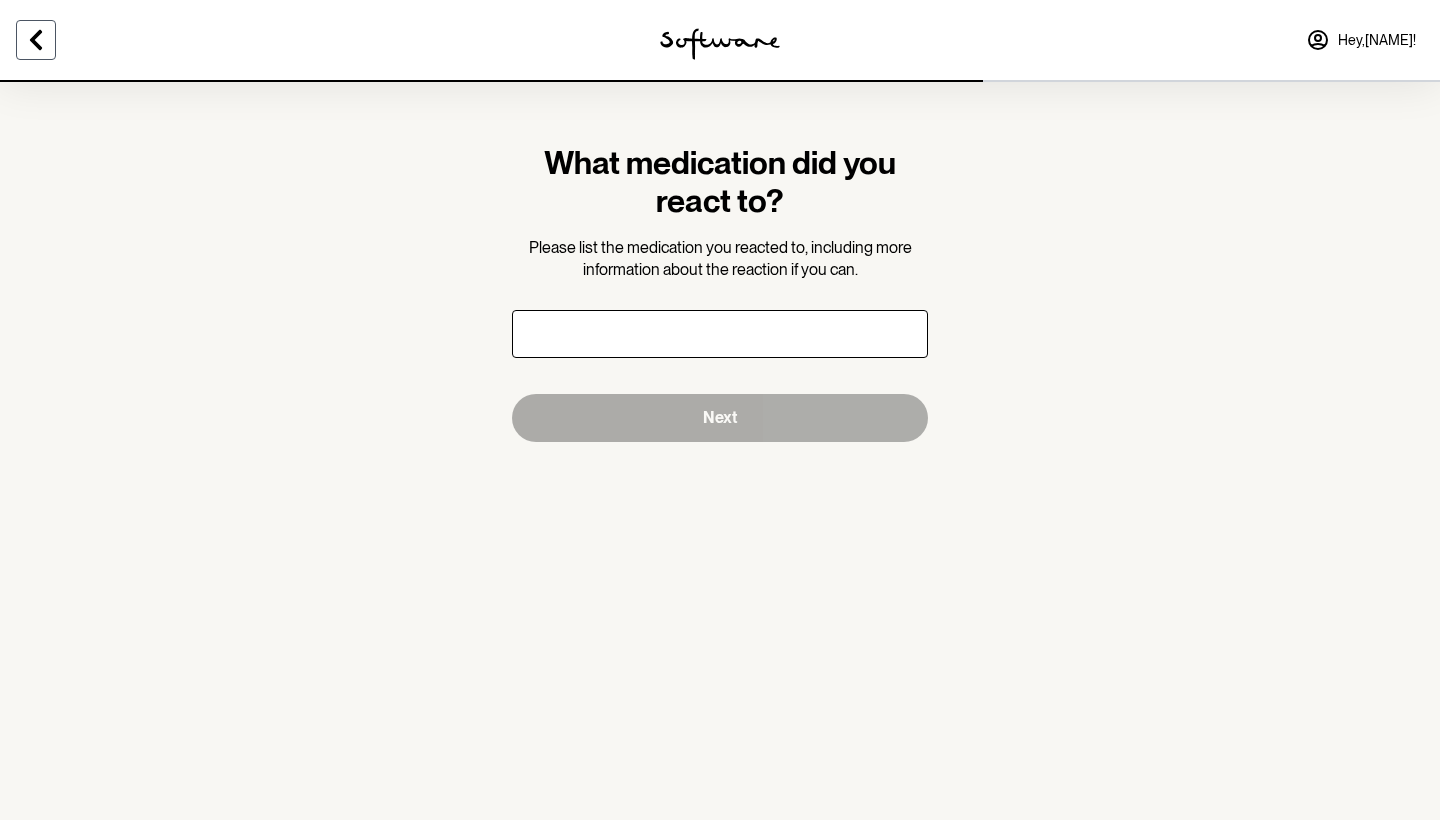 click 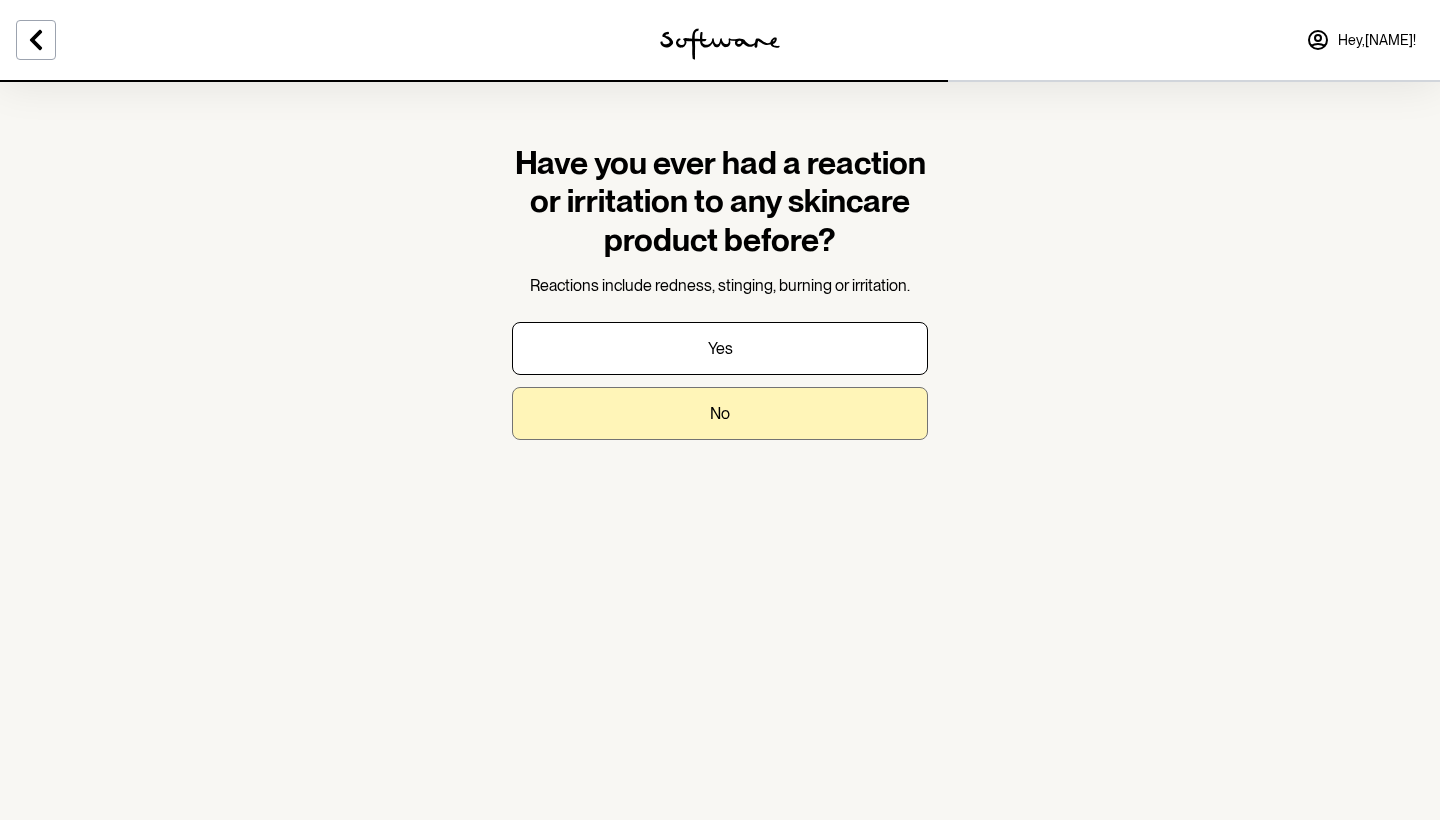 click on "No" at bounding box center [720, 413] 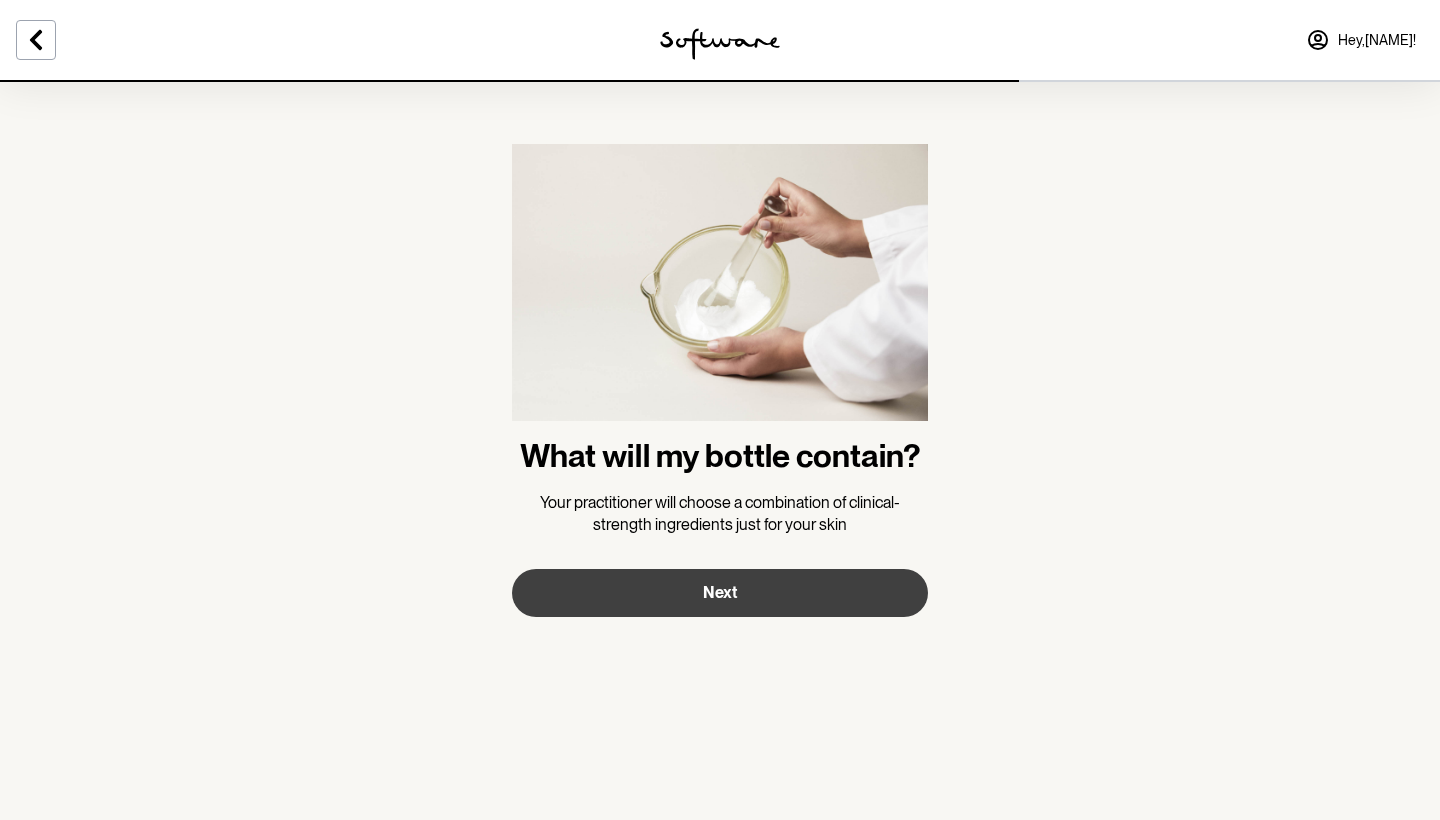 click on "Next" at bounding box center (720, 593) 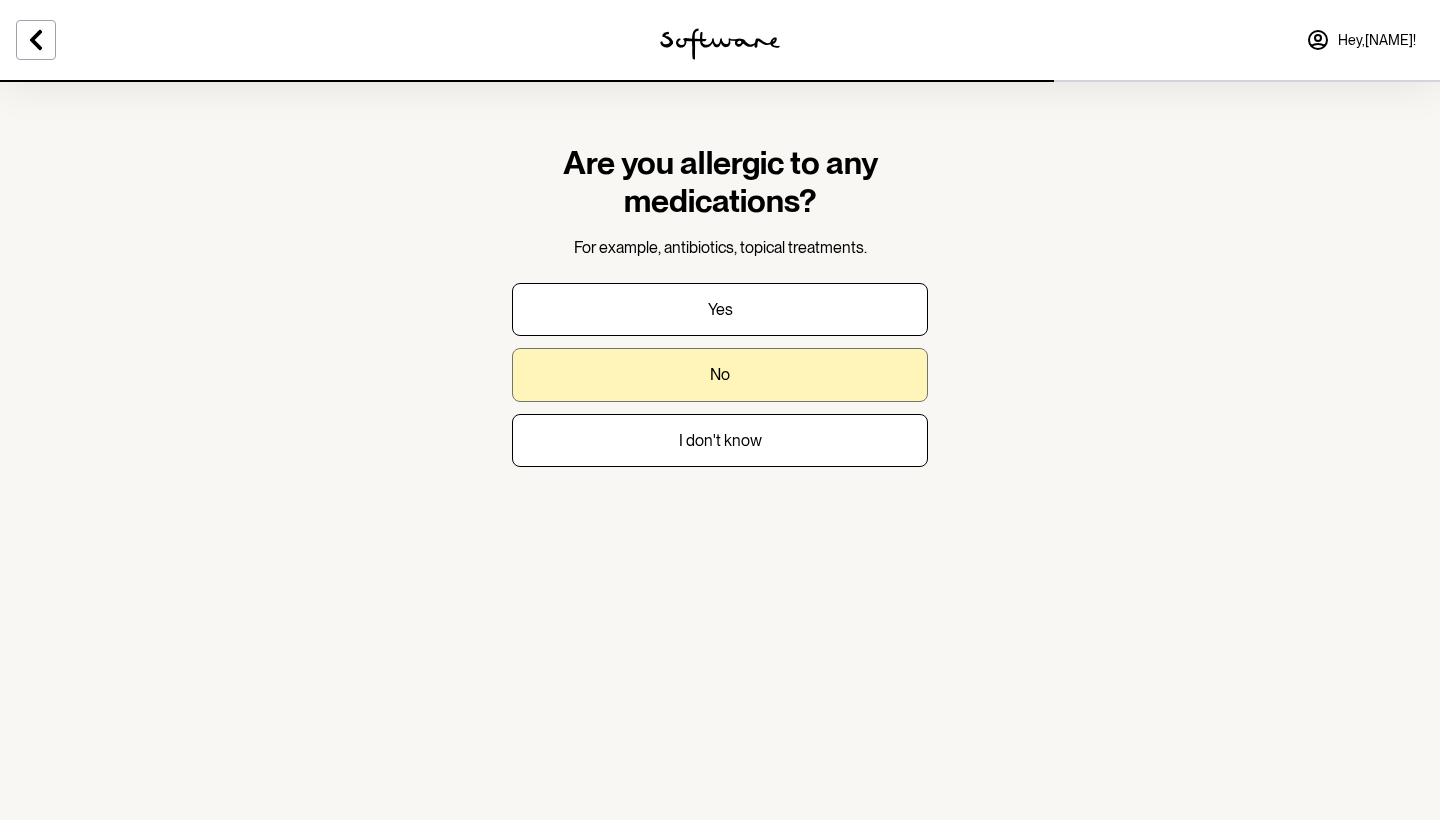 click on "No" at bounding box center [720, 374] 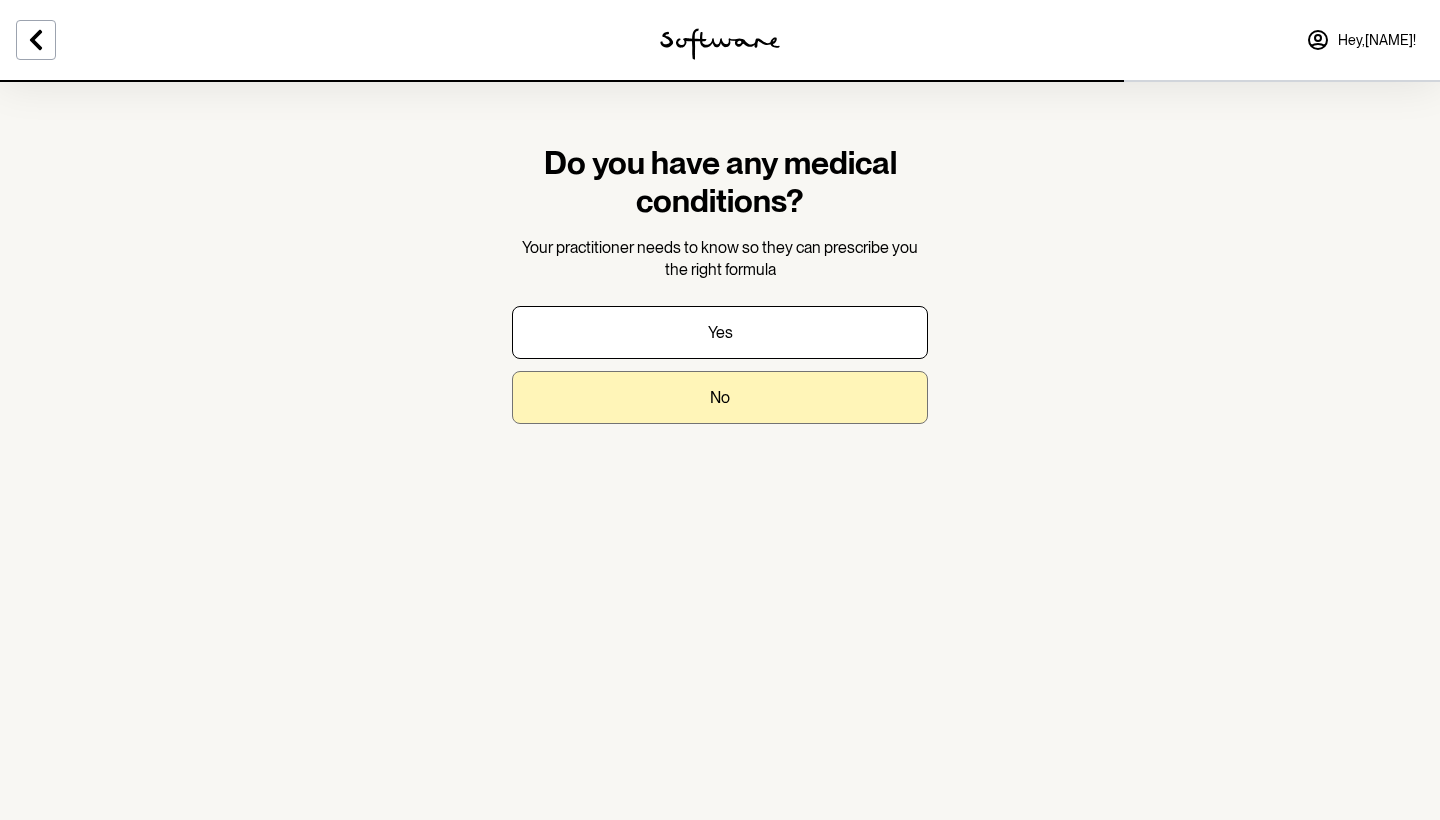 click on "No" at bounding box center [720, 397] 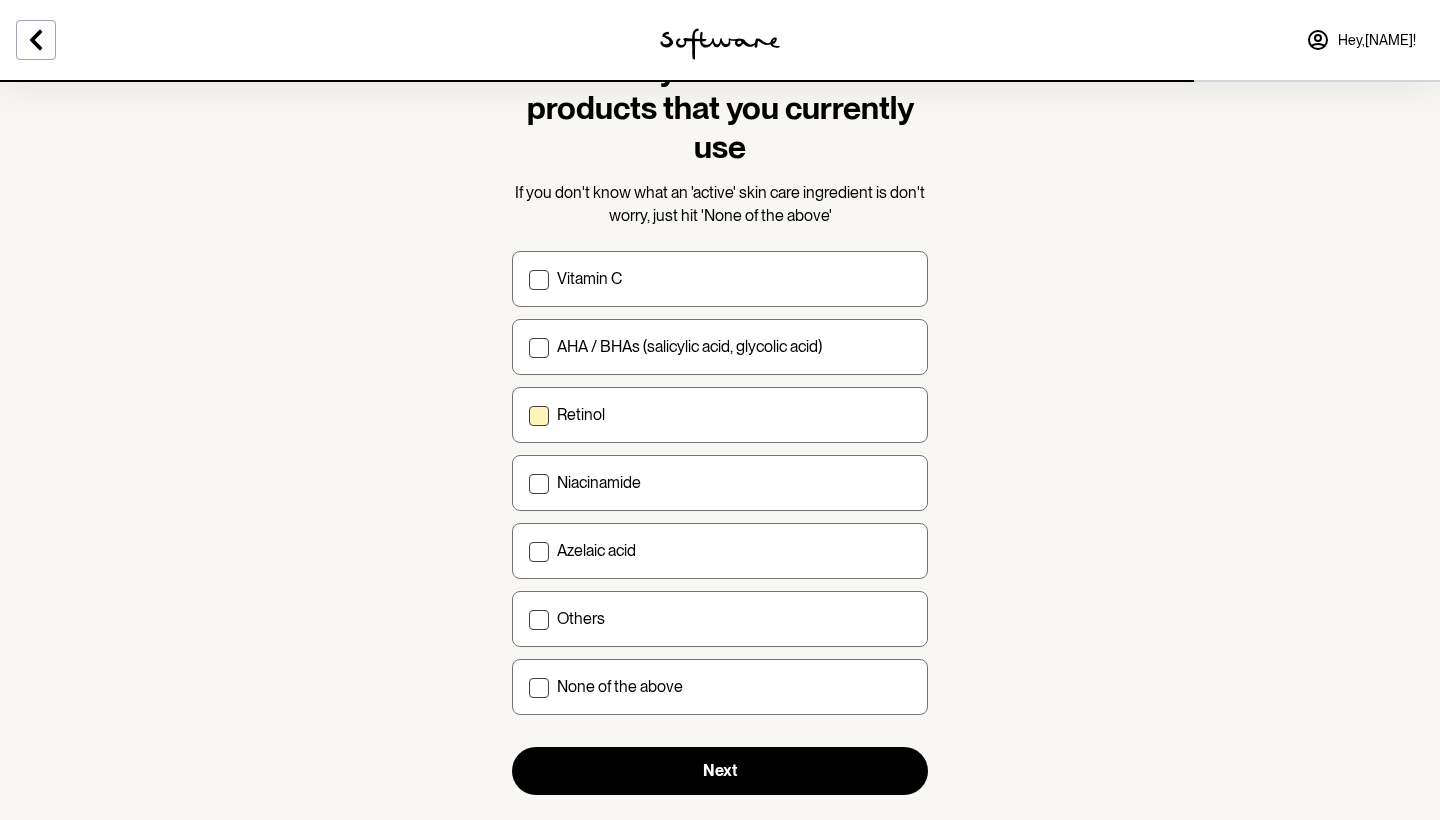 scroll, scrollTop: 96, scrollLeft: 0, axis: vertical 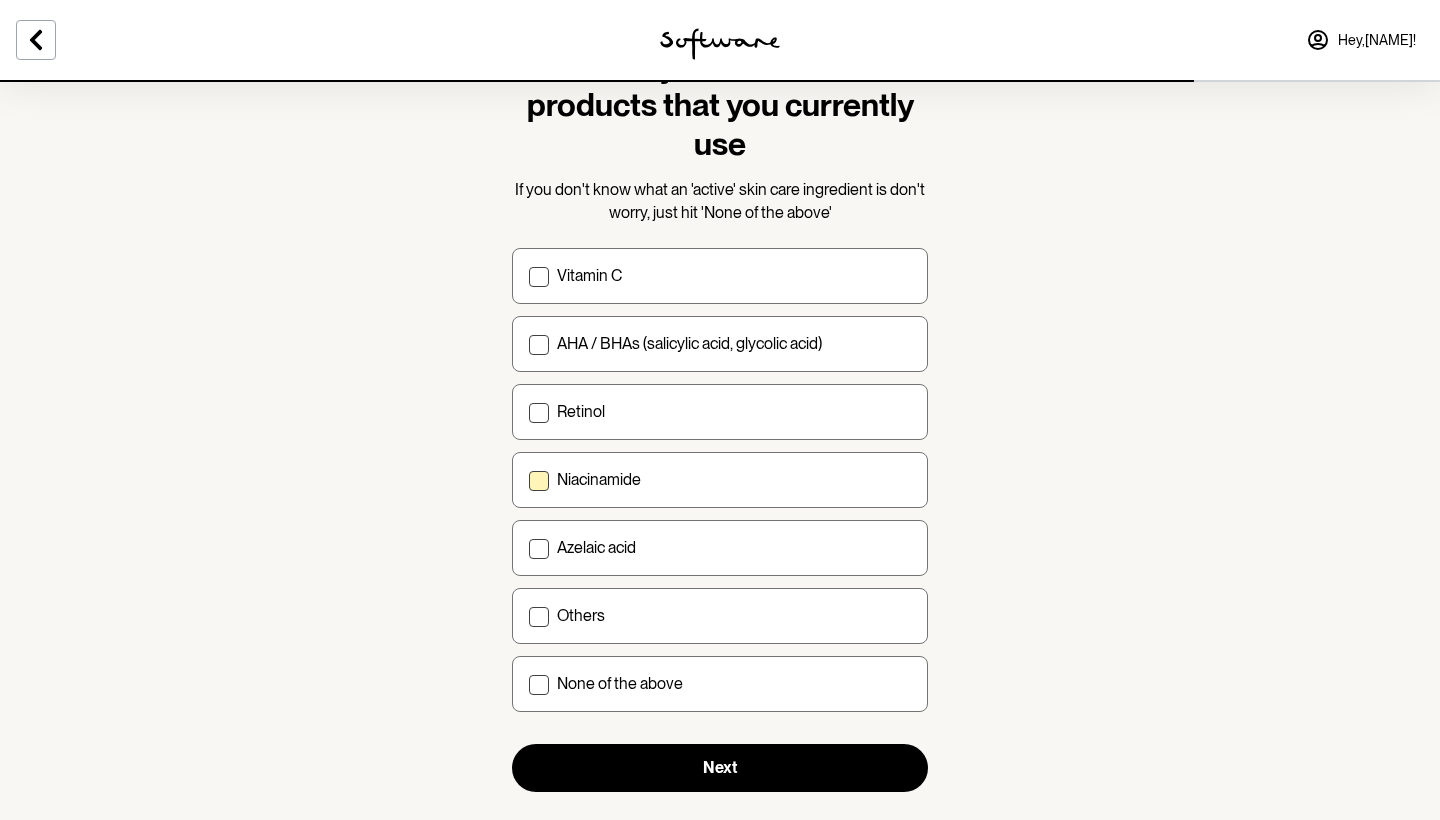 click on "Niacinamide" at bounding box center (599, 479) 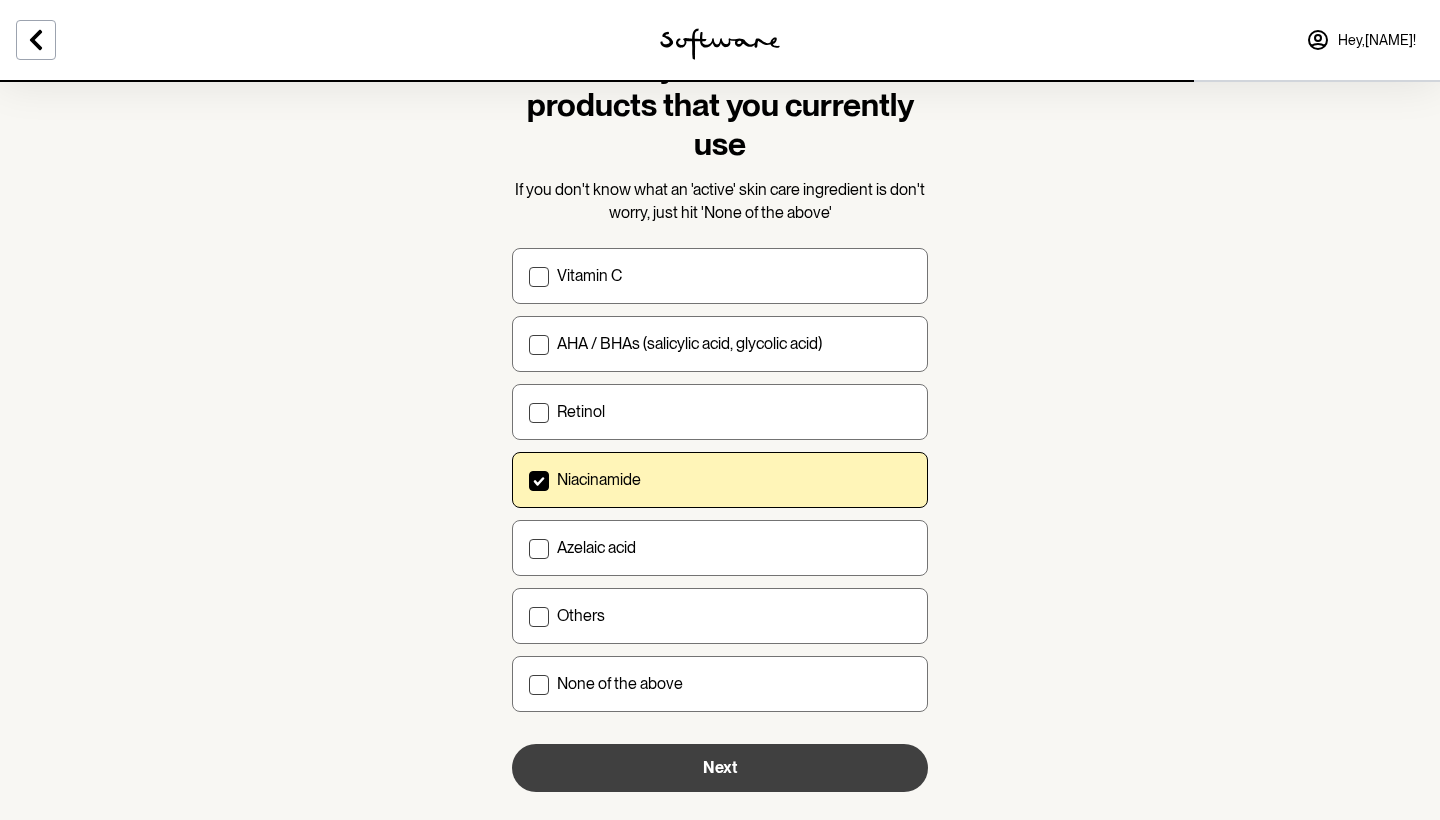 click on "Next" at bounding box center [720, 768] 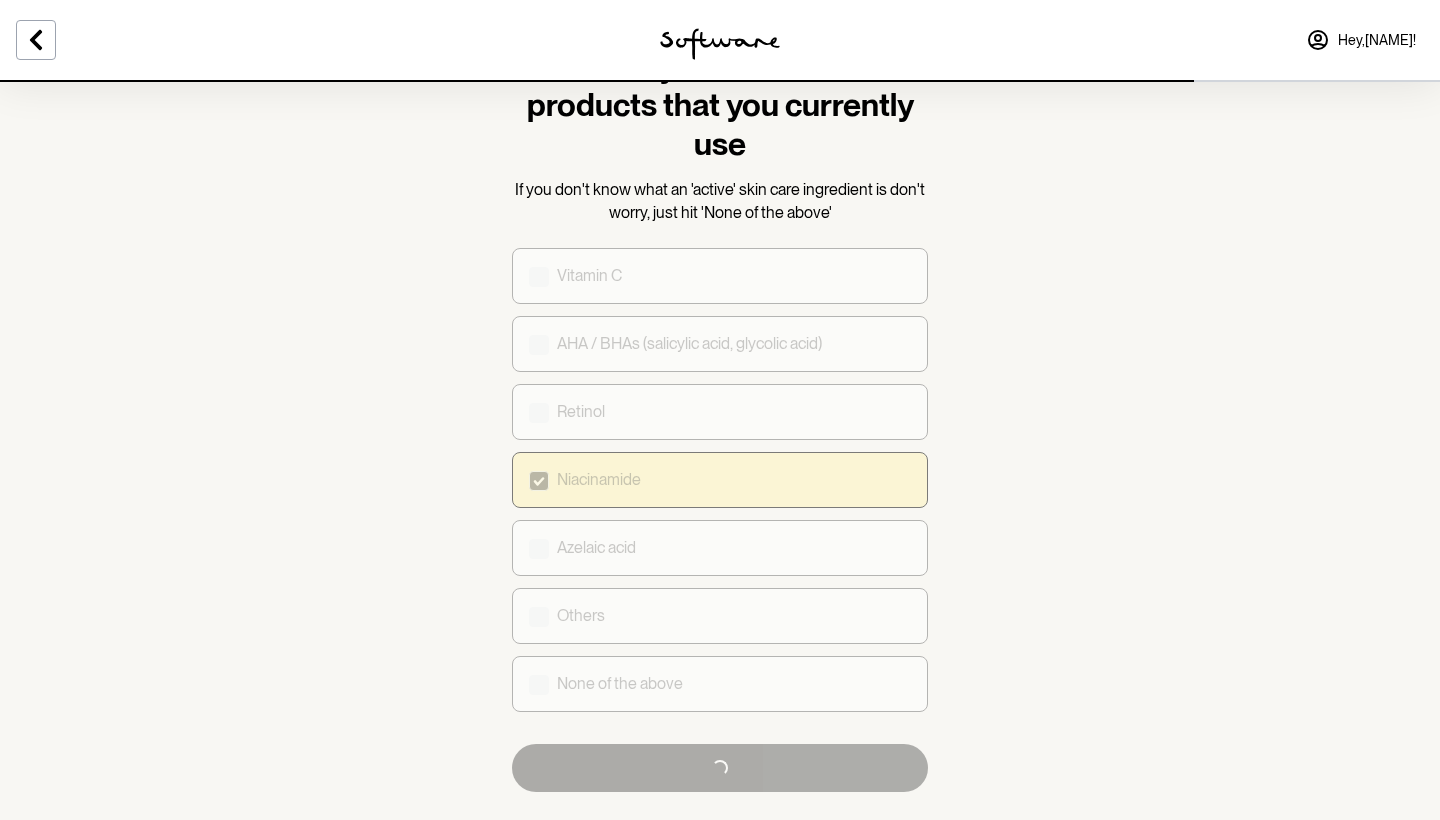 scroll, scrollTop: 0, scrollLeft: 0, axis: both 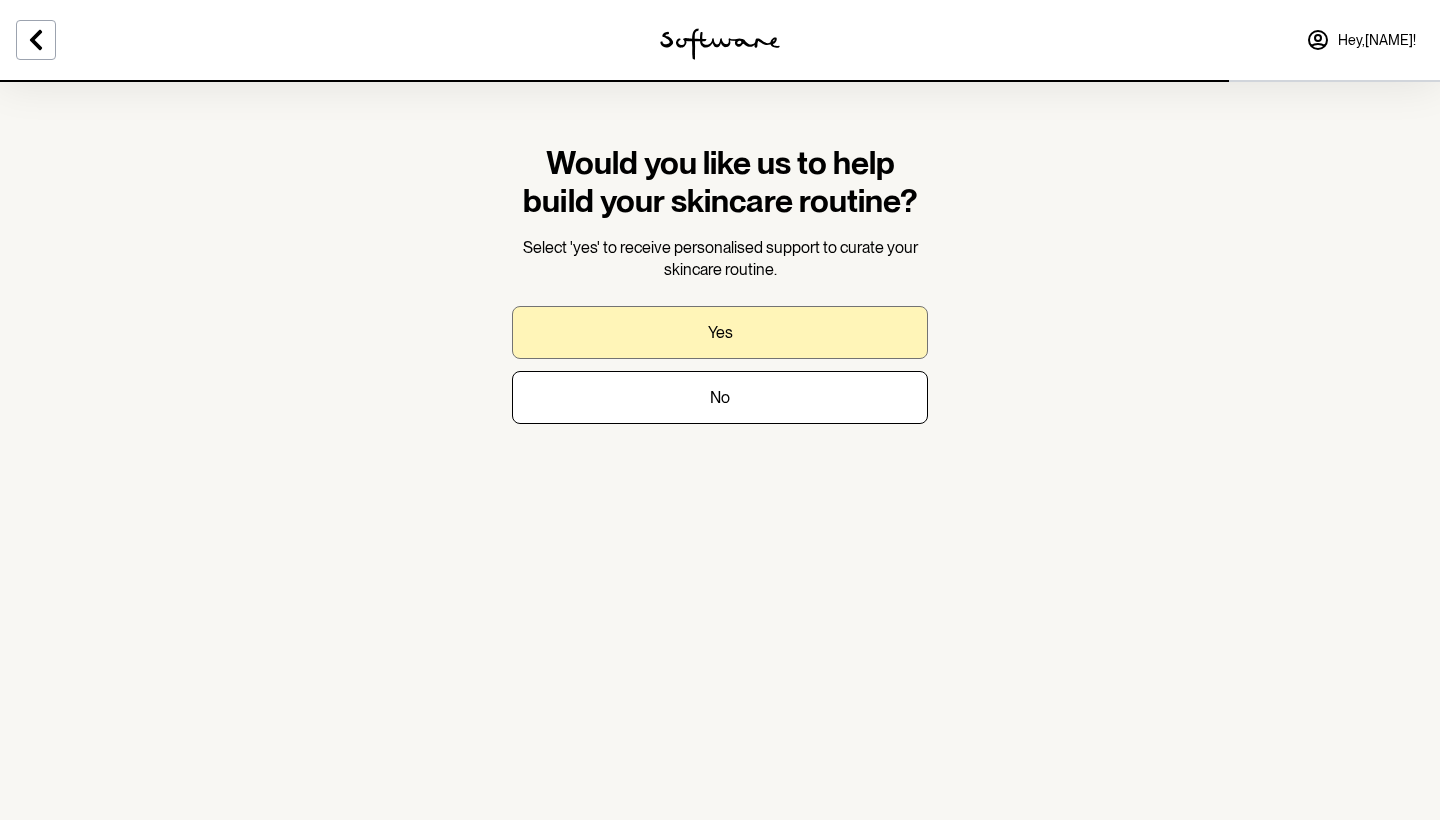 click on "Yes" at bounding box center (720, 332) 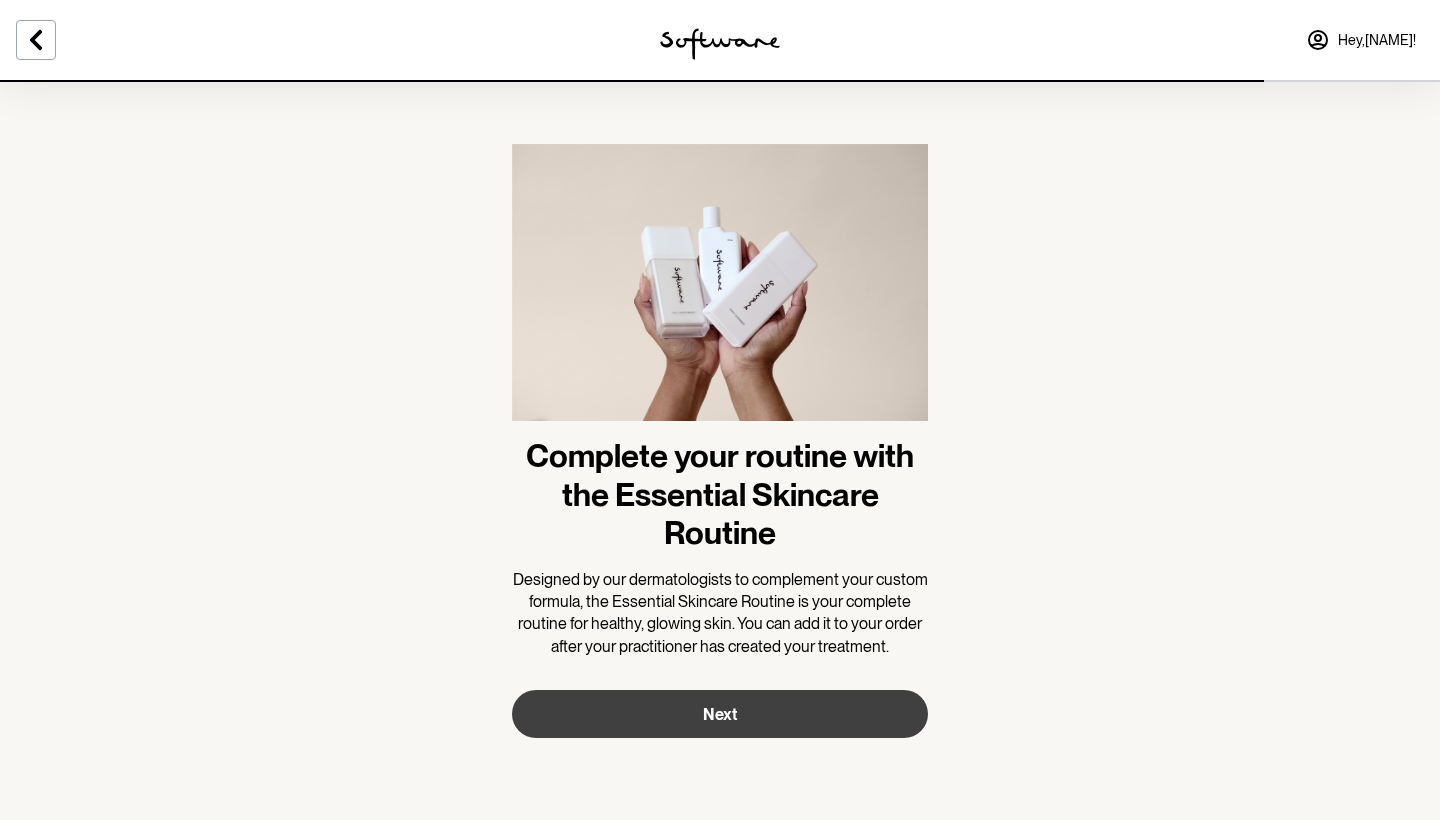 click on "Next" at bounding box center (720, 714) 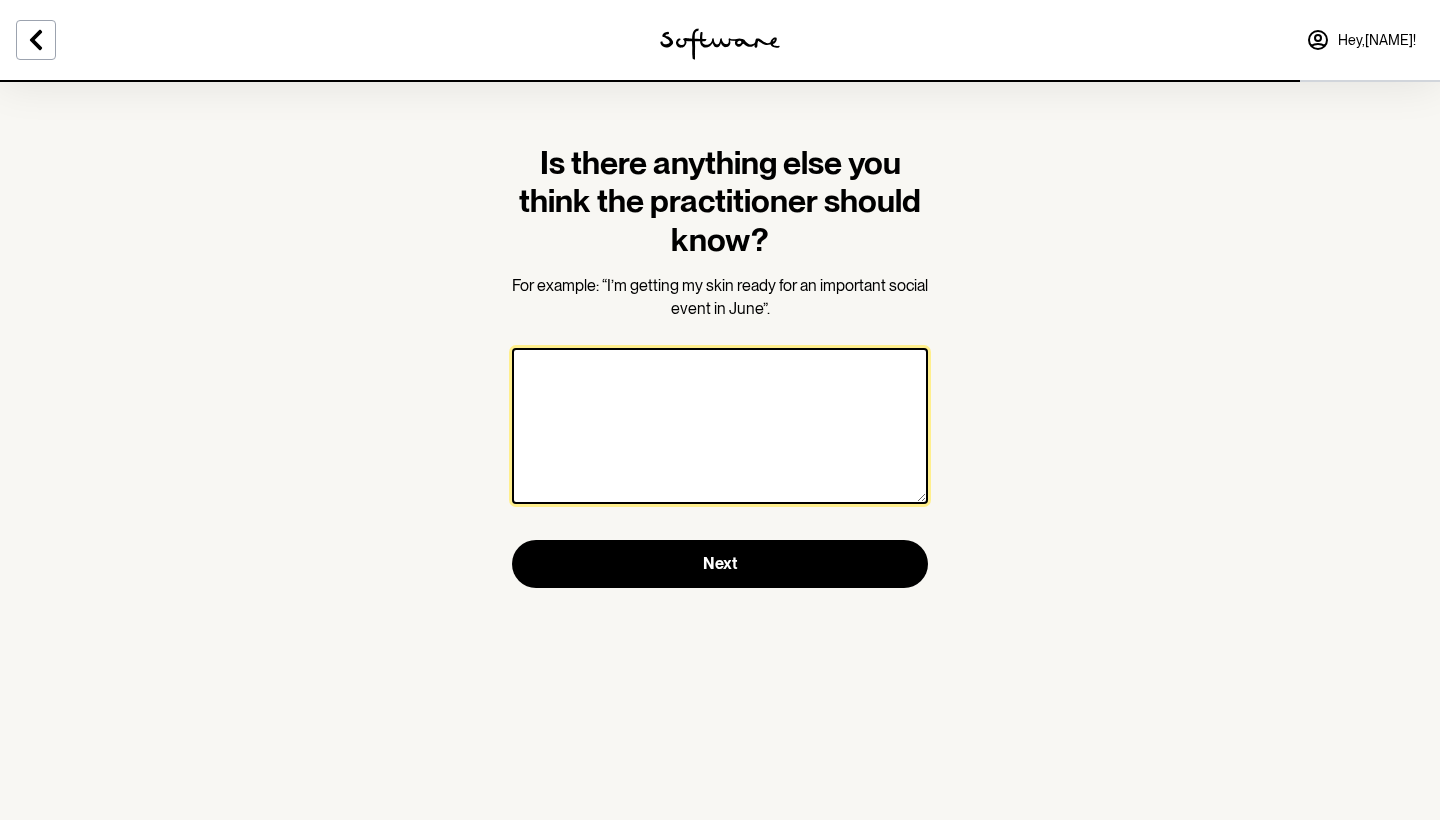 click at bounding box center [720, 426] 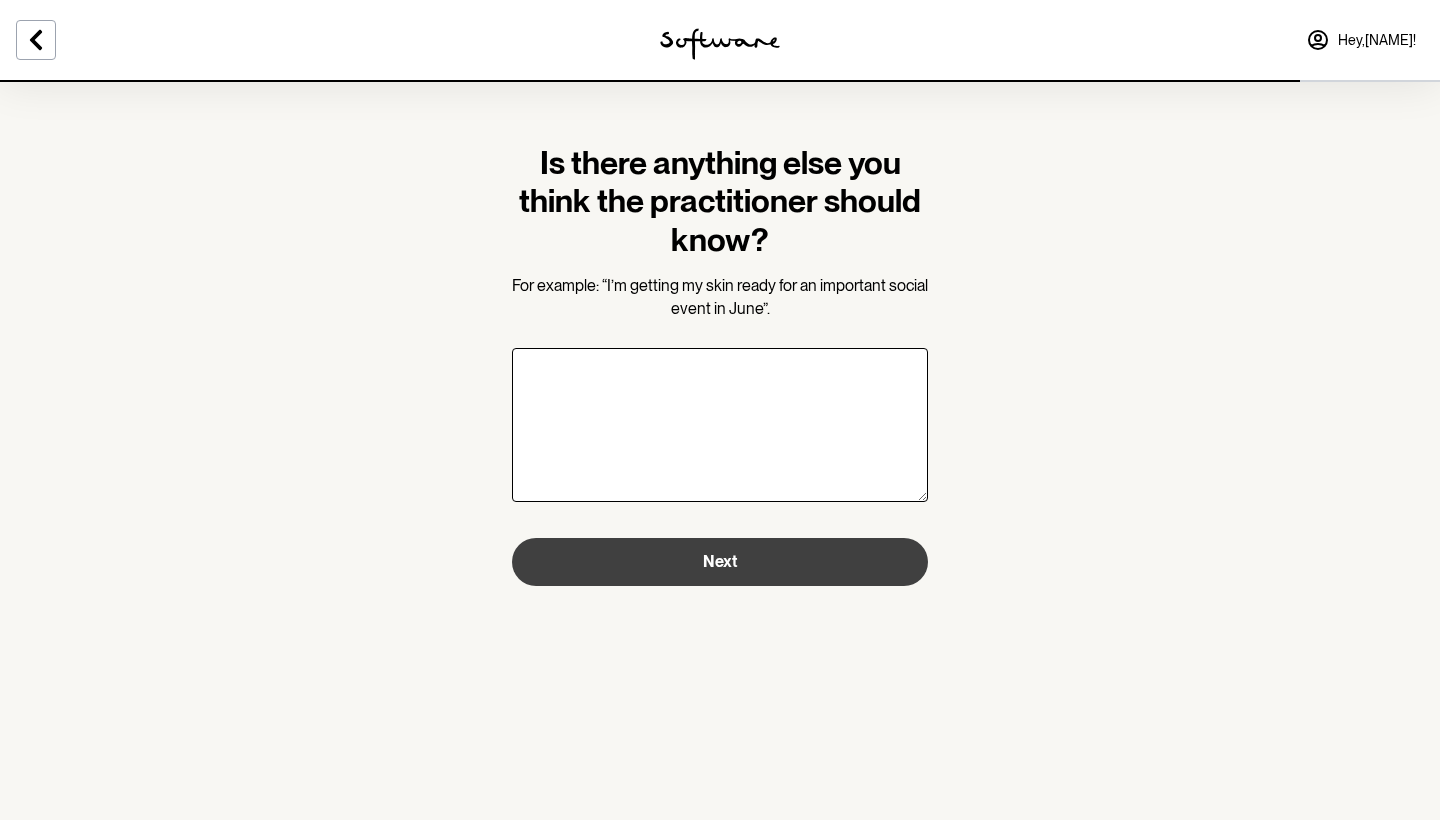 click on "Is there anything else you think the practitioner should know? For example: “I’m getting my skin ready for an important social event in June”. Next" at bounding box center (720, 365) 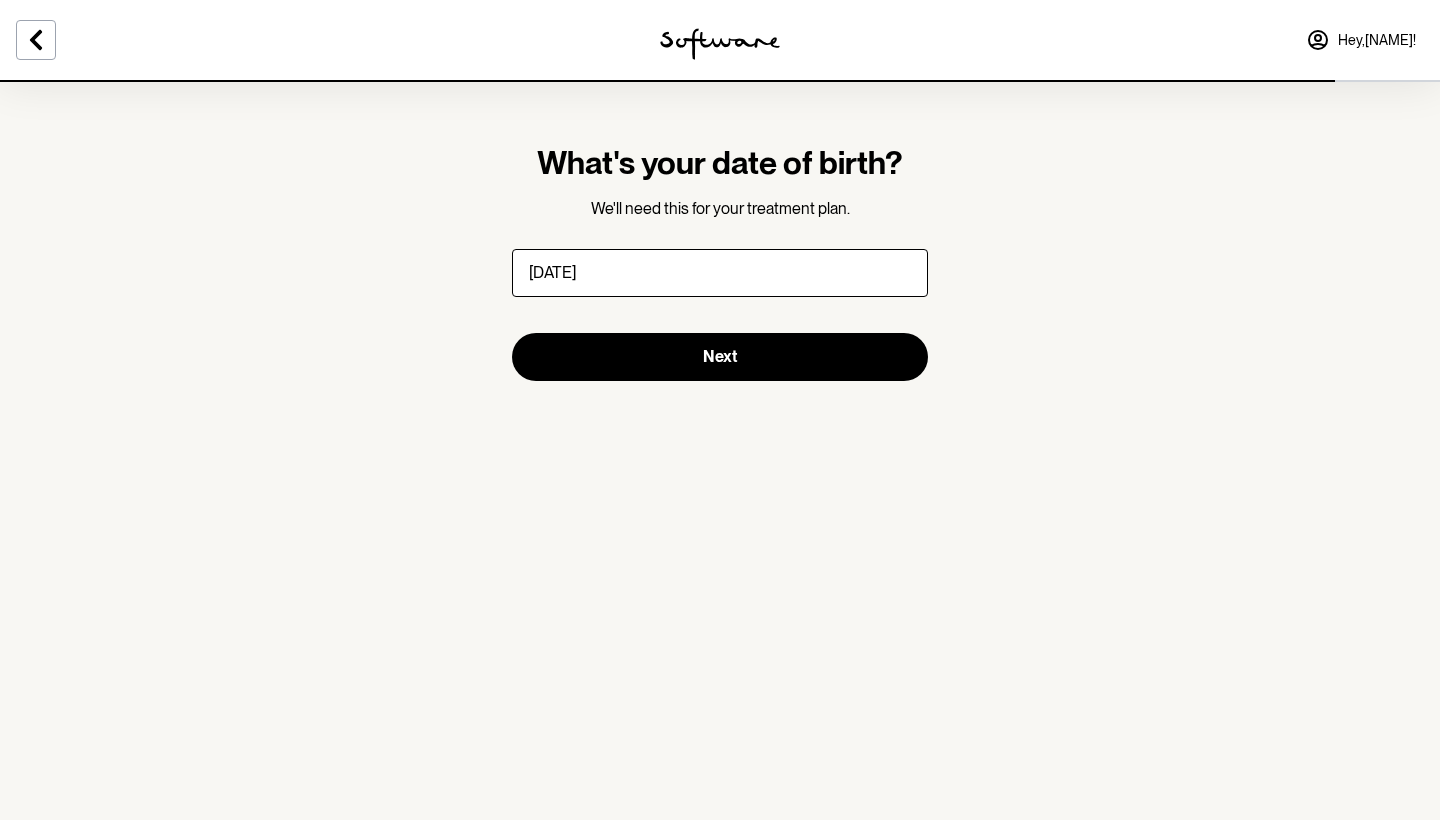 type on "15/12/2009" 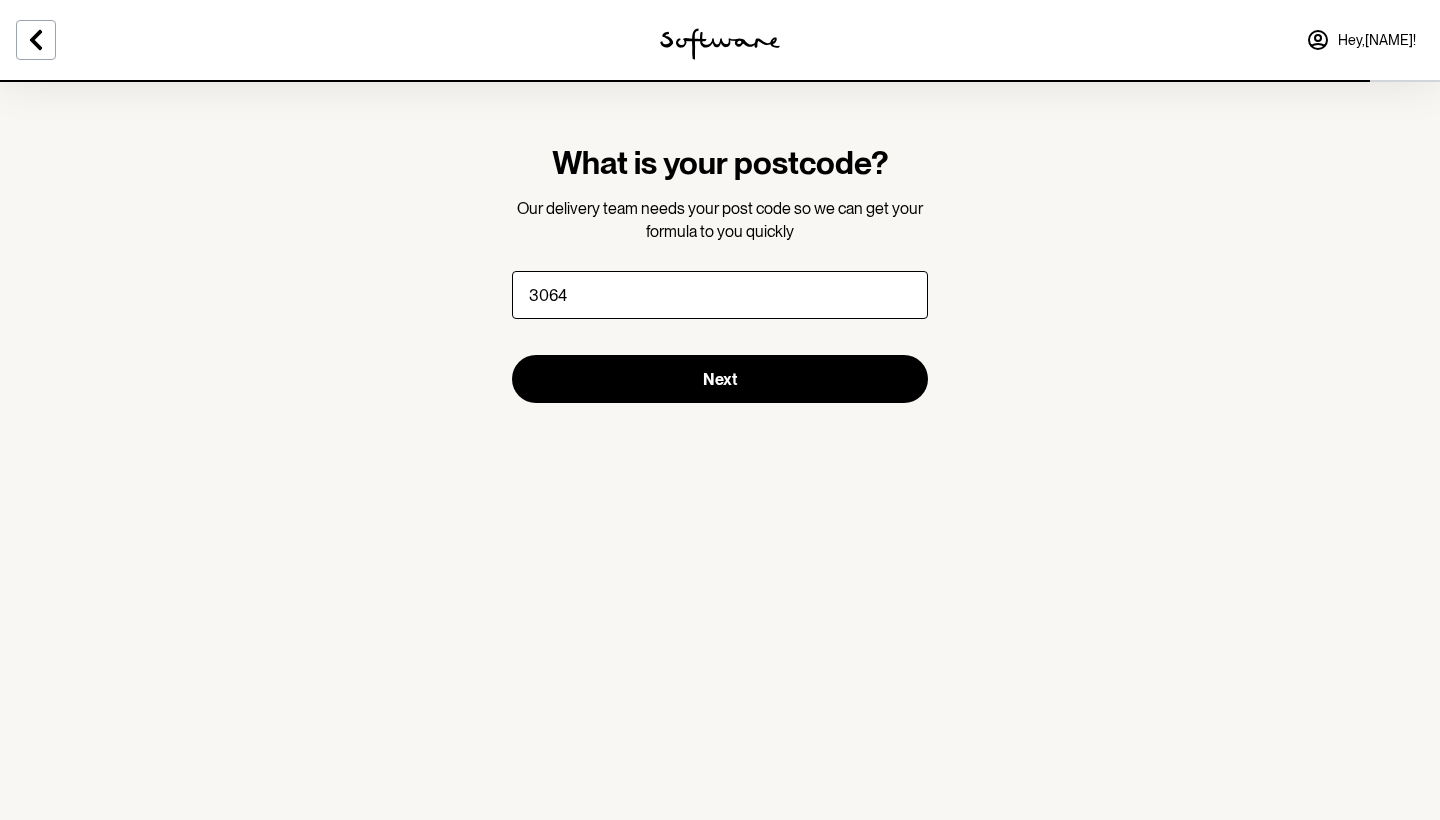 type on "3064" 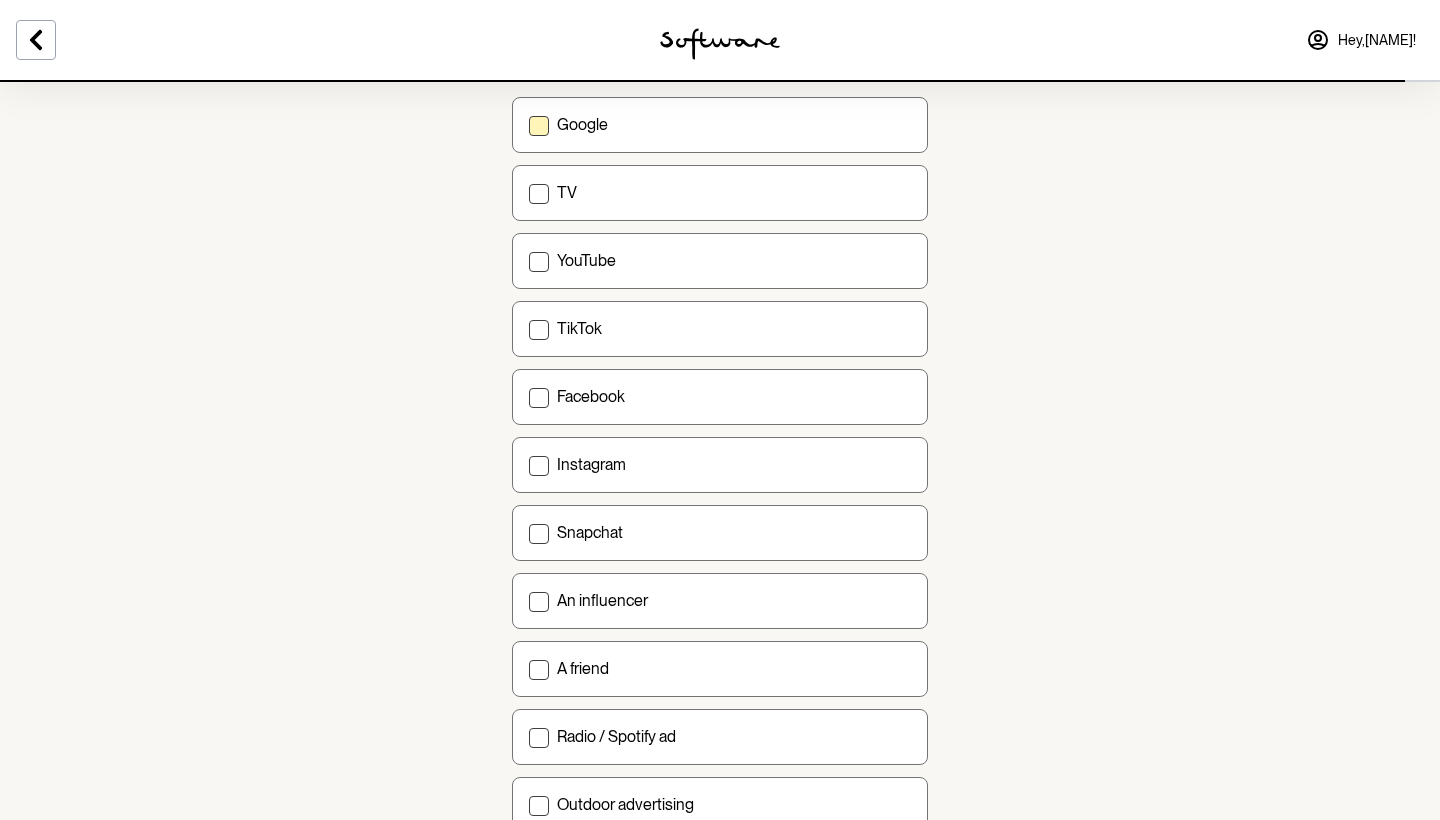 scroll, scrollTop: 192, scrollLeft: 0, axis: vertical 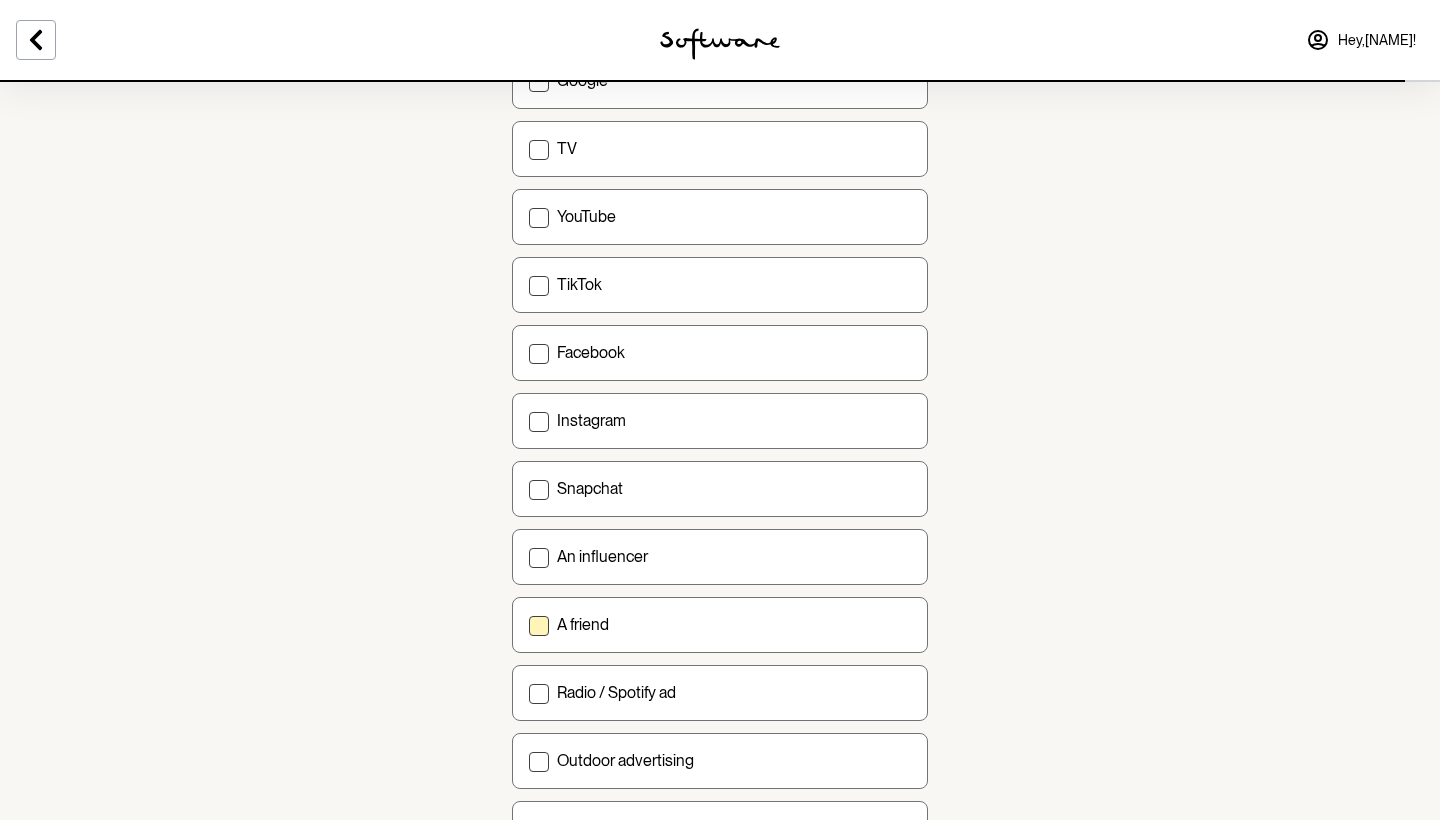 click on "A friend" at bounding box center [734, 624] 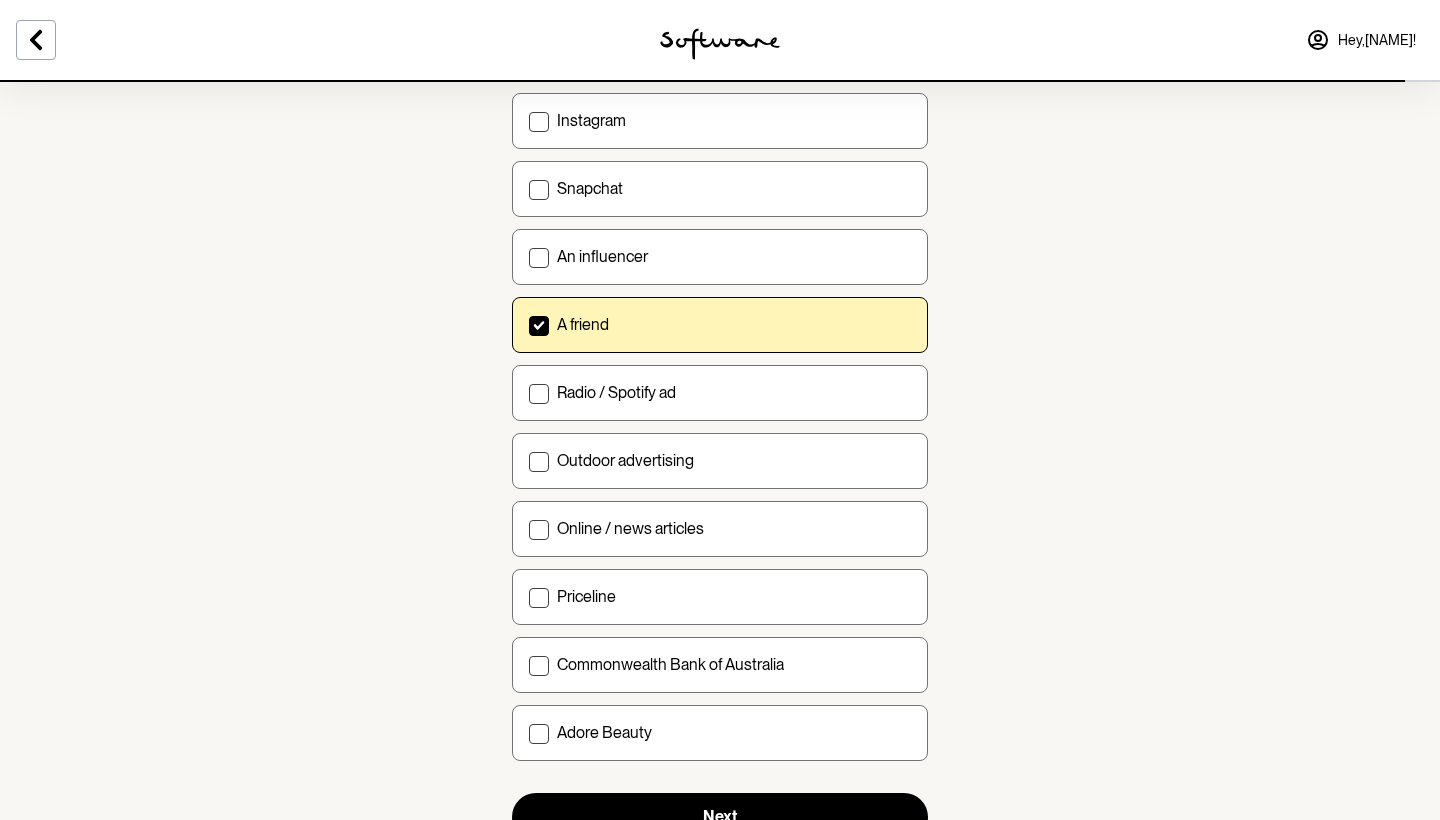 scroll, scrollTop: 519, scrollLeft: 0, axis: vertical 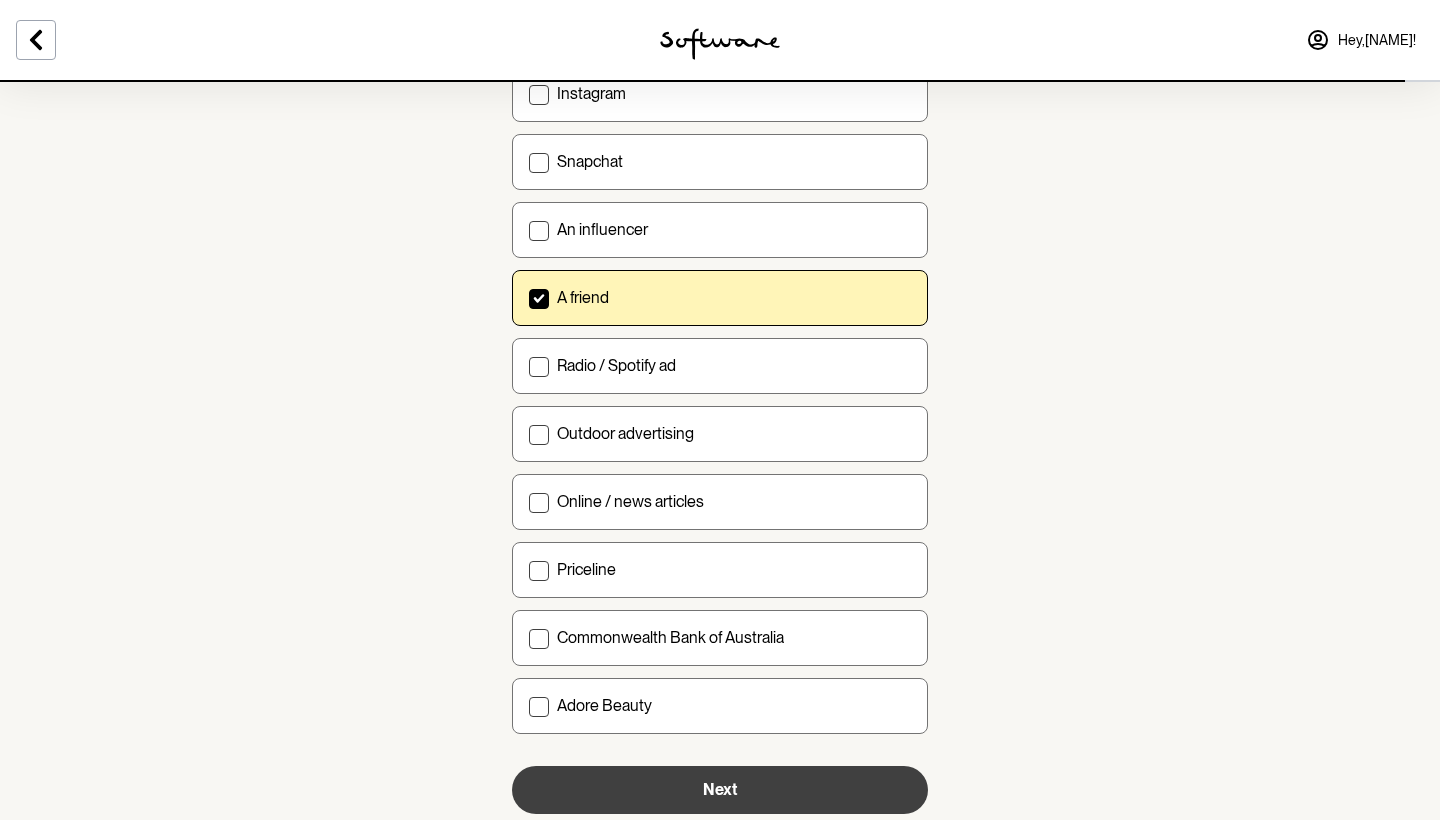 click on "Next" at bounding box center [720, 790] 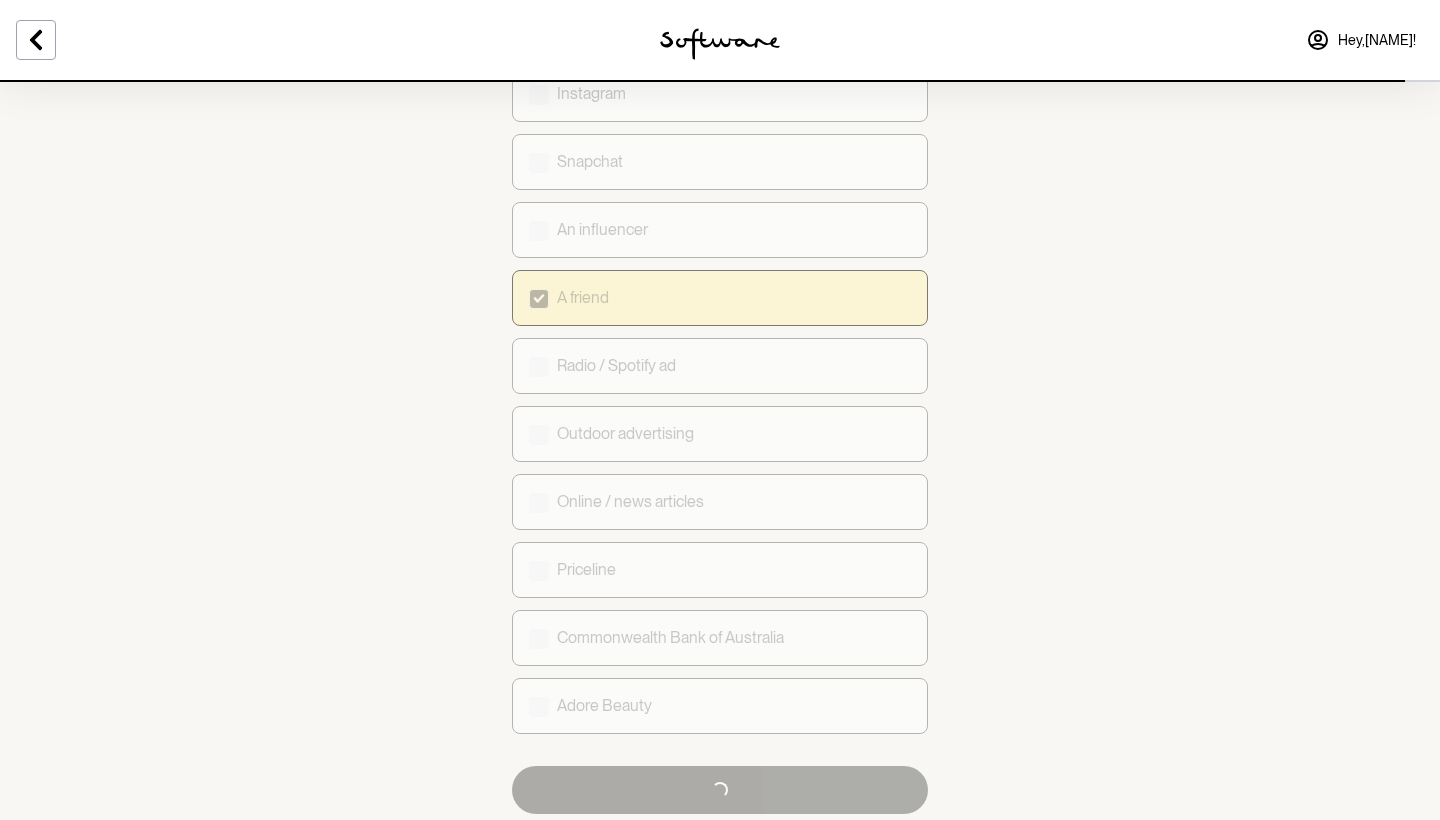 scroll, scrollTop: 0, scrollLeft: 0, axis: both 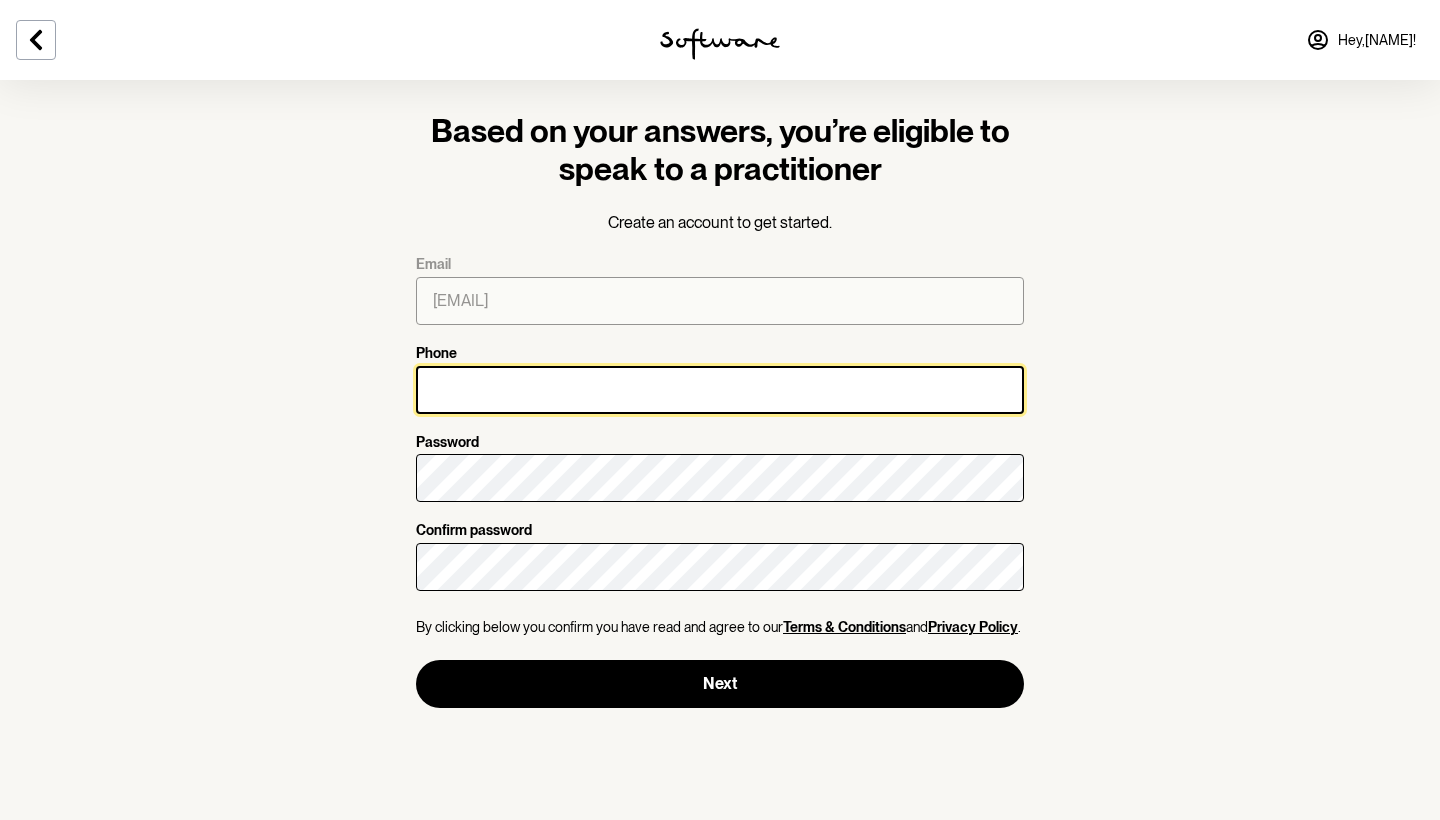 click on "Phone" at bounding box center [720, 390] 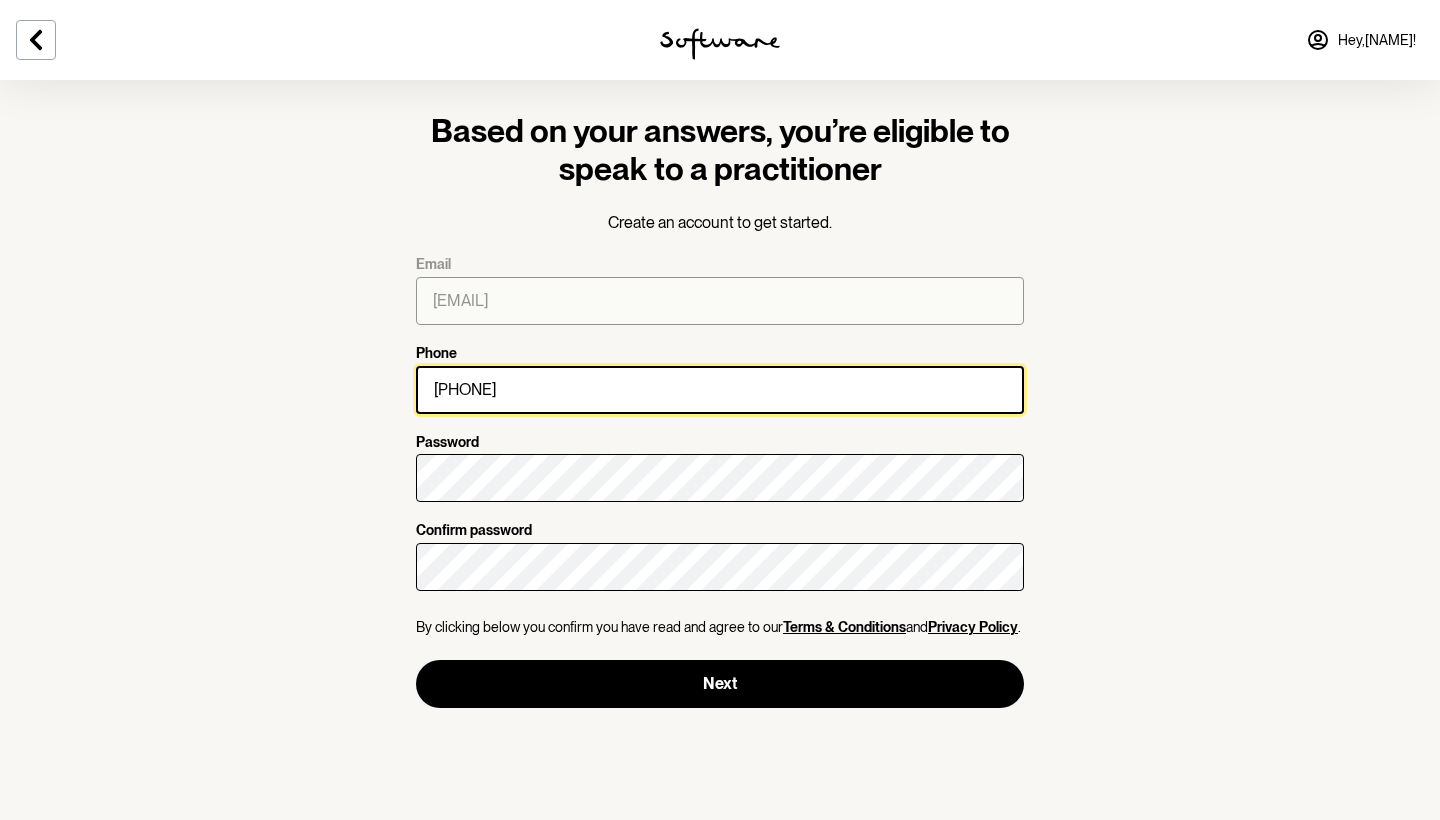type on "0439337957" 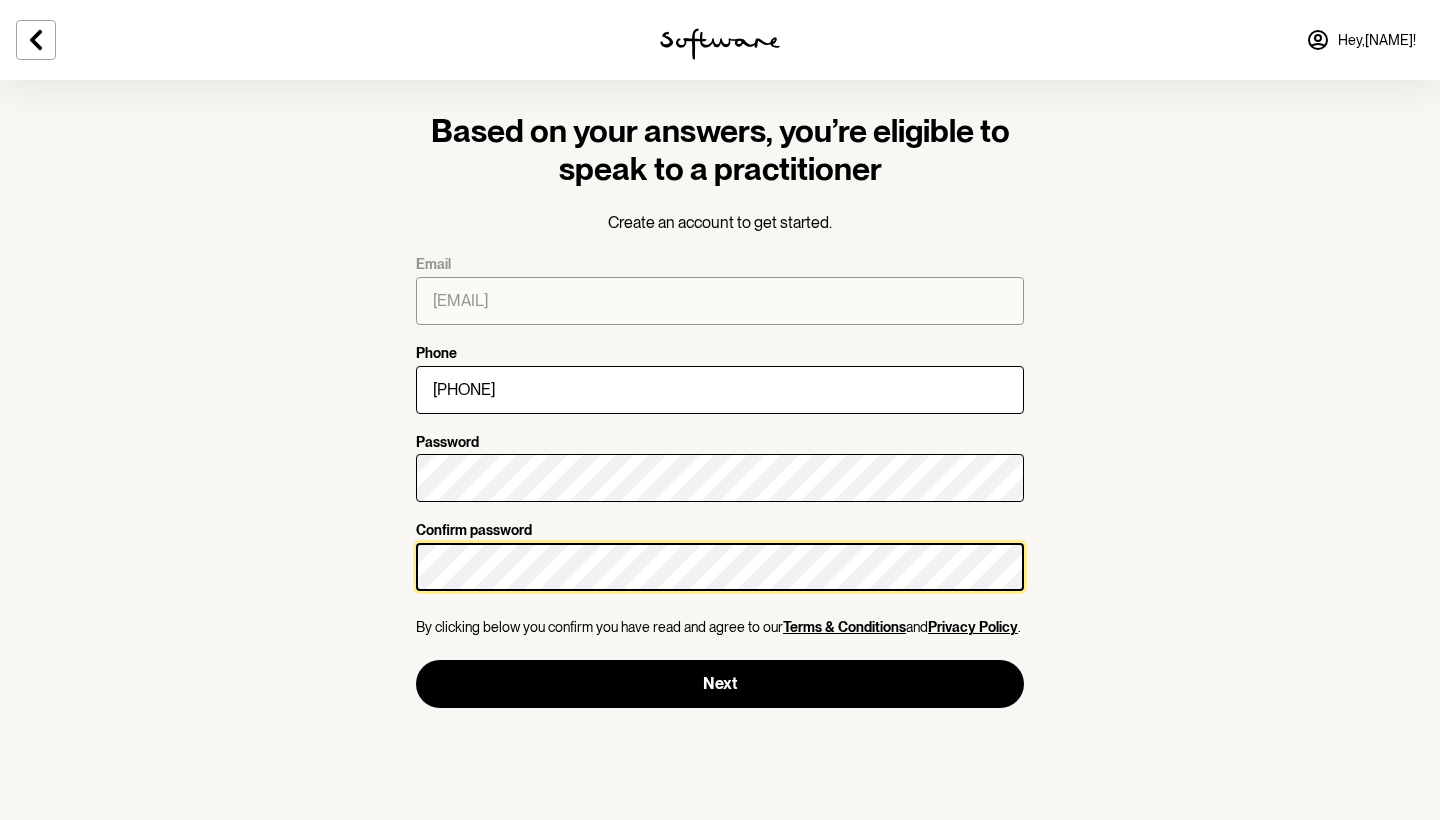 click on "Next" at bounding box center [720, 684] 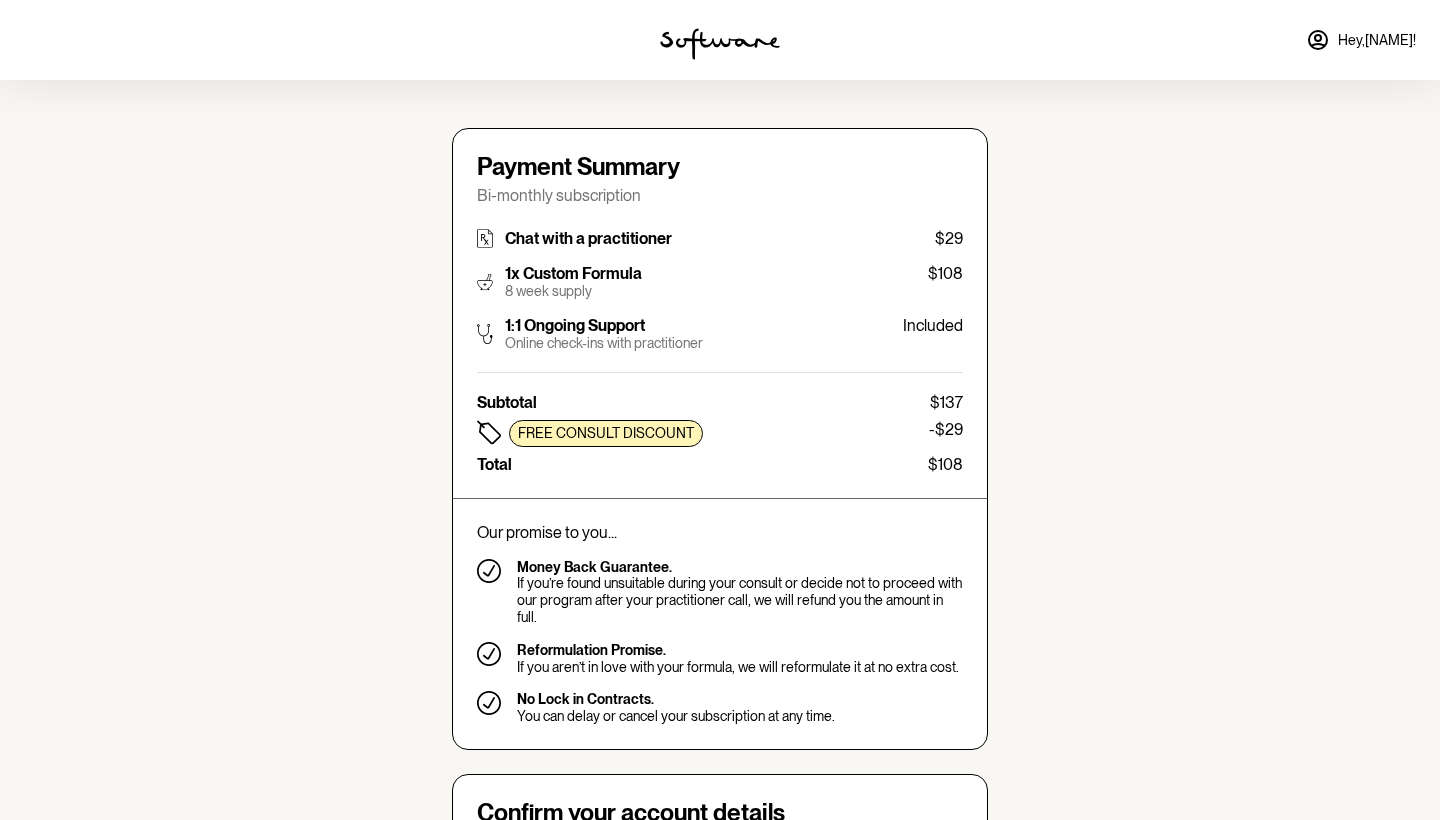 type on "ecrincaba69@icloud.com" 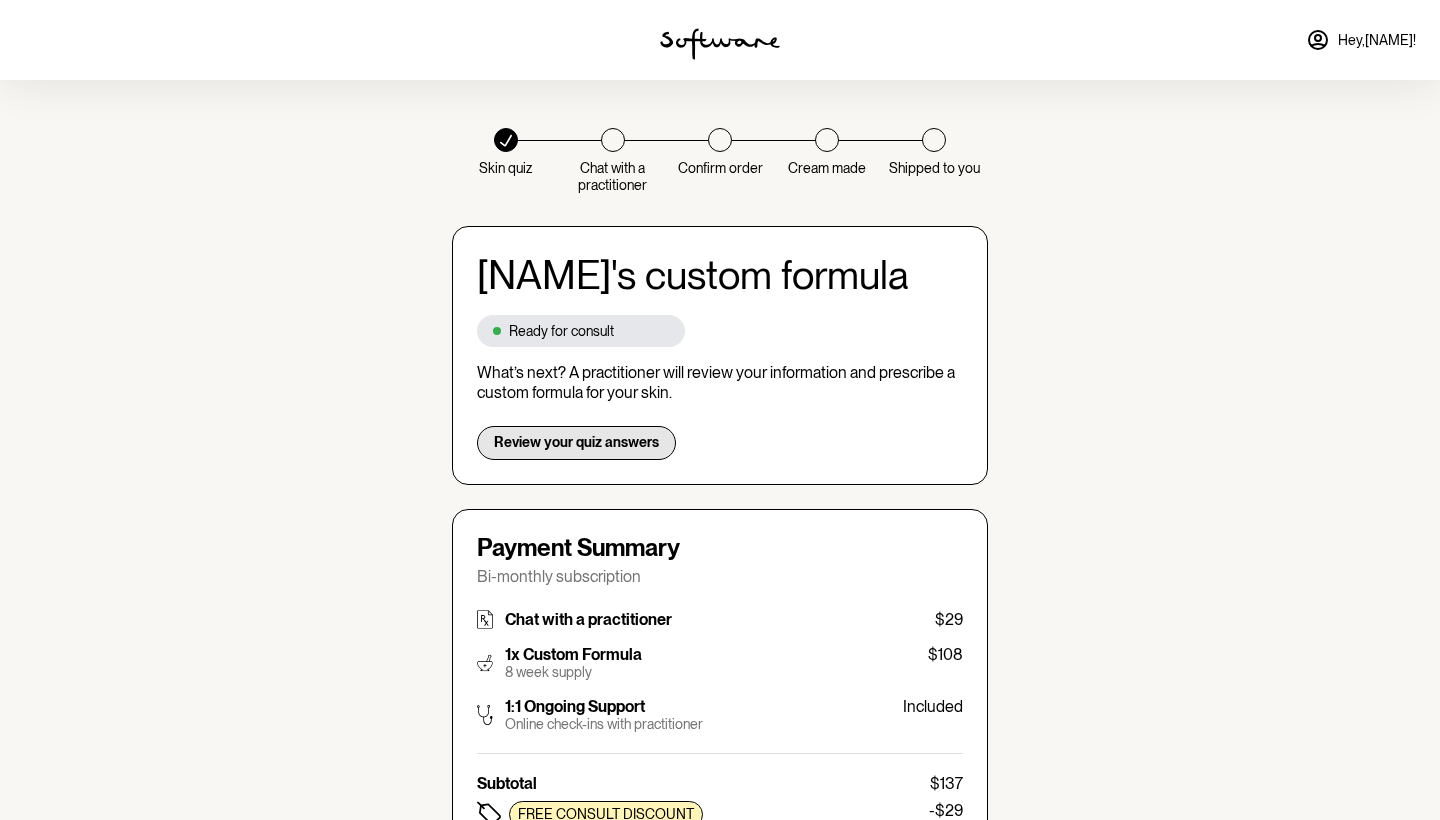 scroll, scrollTop: 0, scrollLeft: 0, axis: both 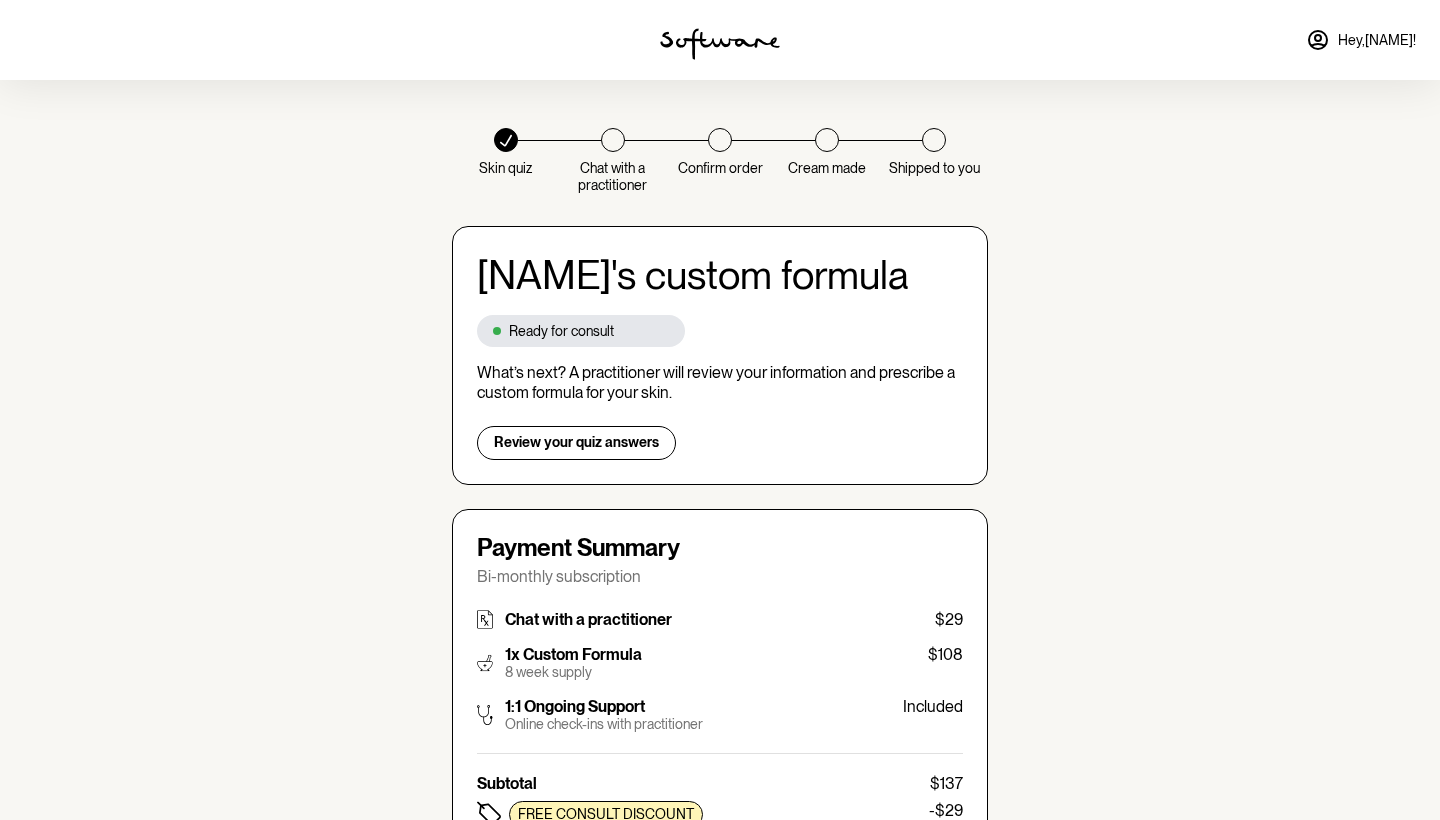 click at bounding box center [613, 140] 